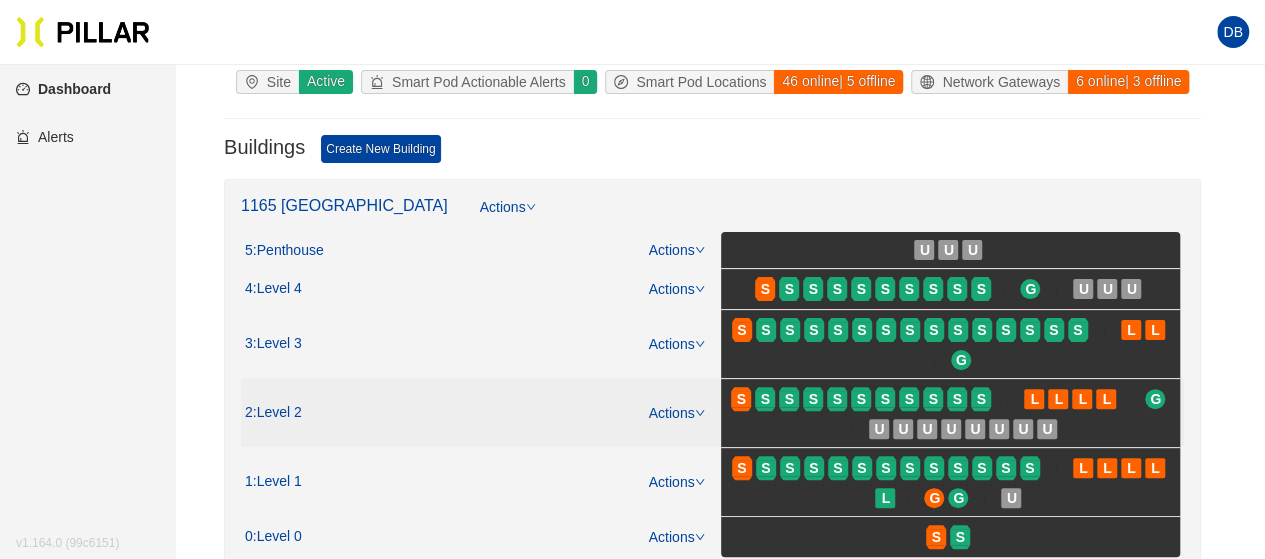 scroll, scrollTop: 200, scrollLeft: 0, axis: vertical 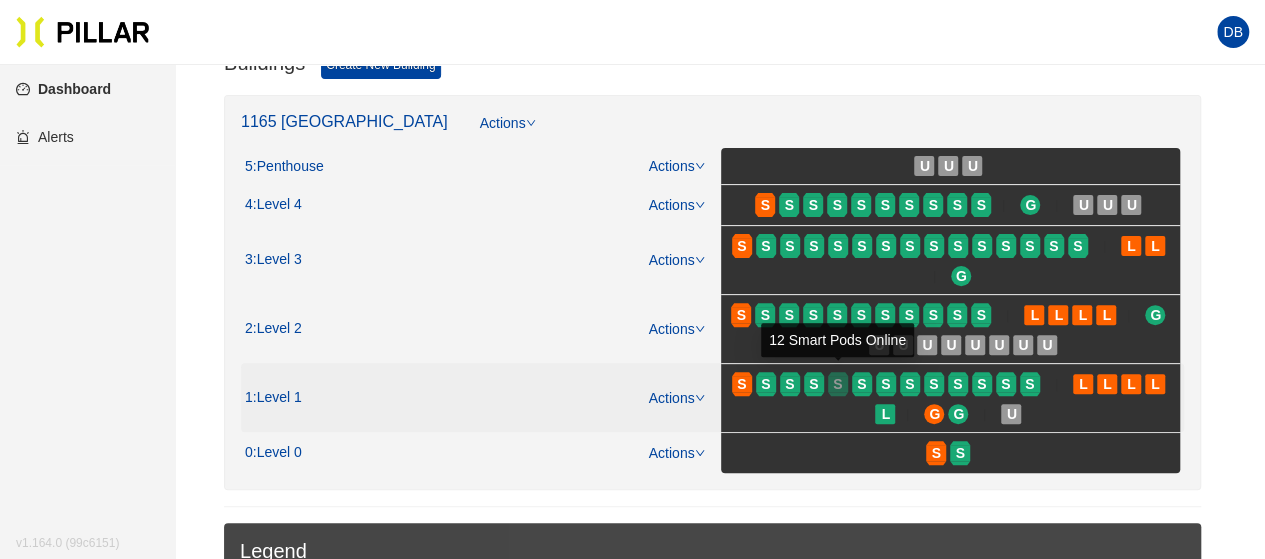 click on "S" at bounding box center [838, 384] 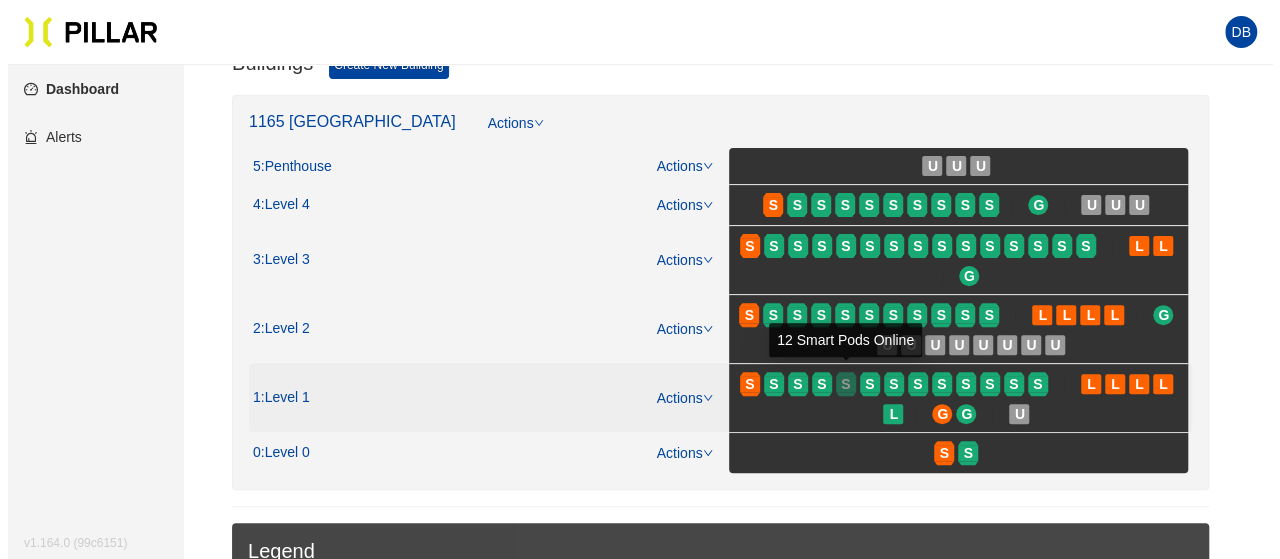 scroll, scrollTop: 0, scrollLeft: 0, axis: both 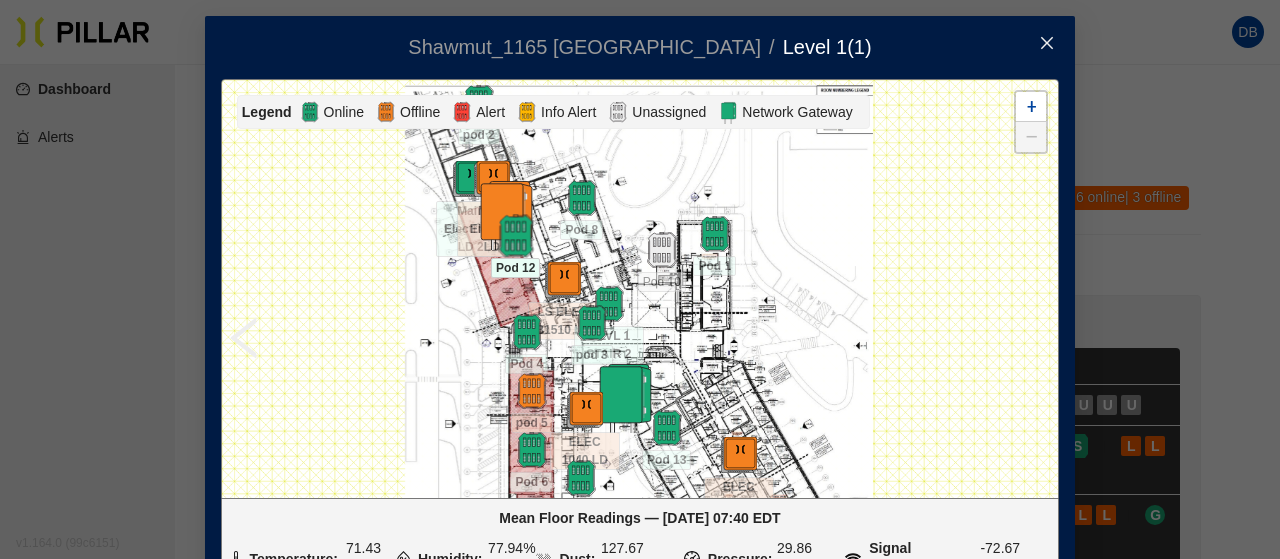 click at bounding box center (515, 236) 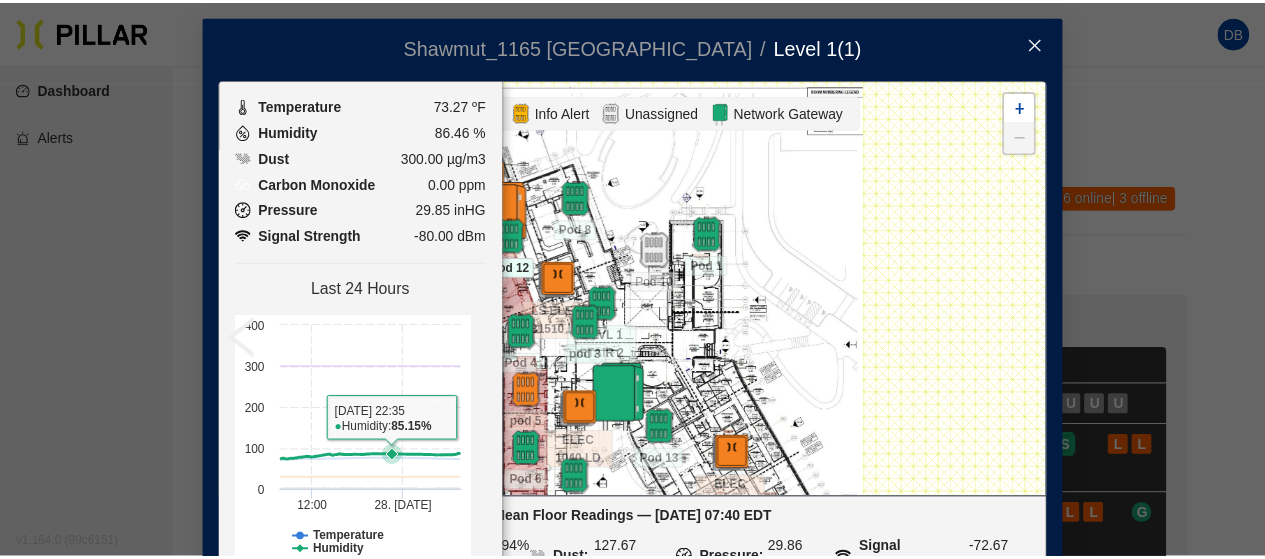 scroll, scrollTop: 161, scrollLeft: 0, axis: vertical 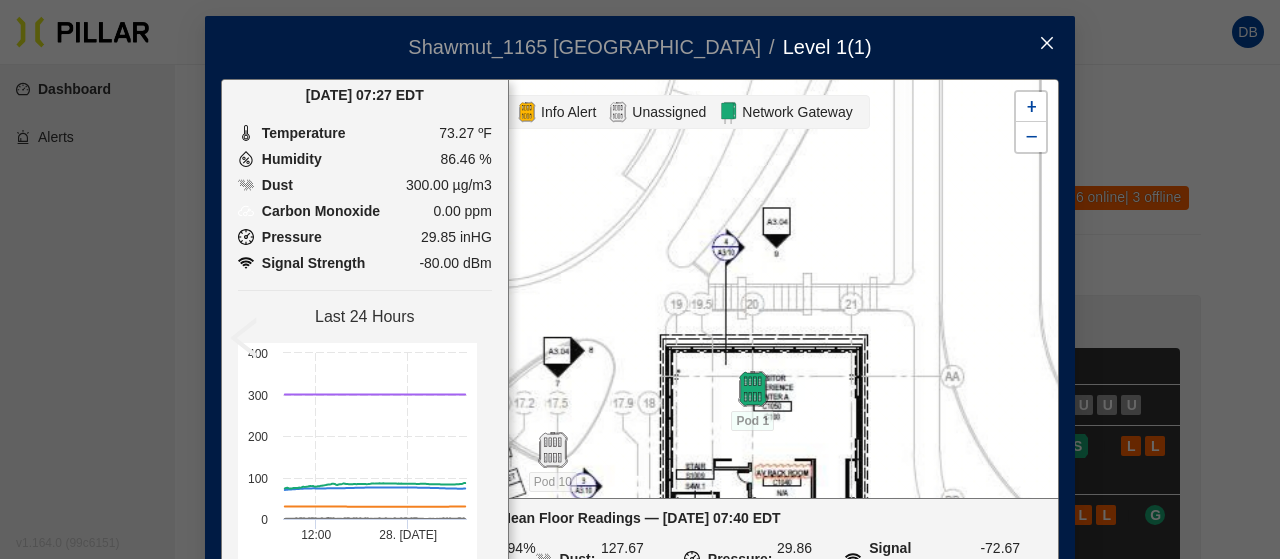 click 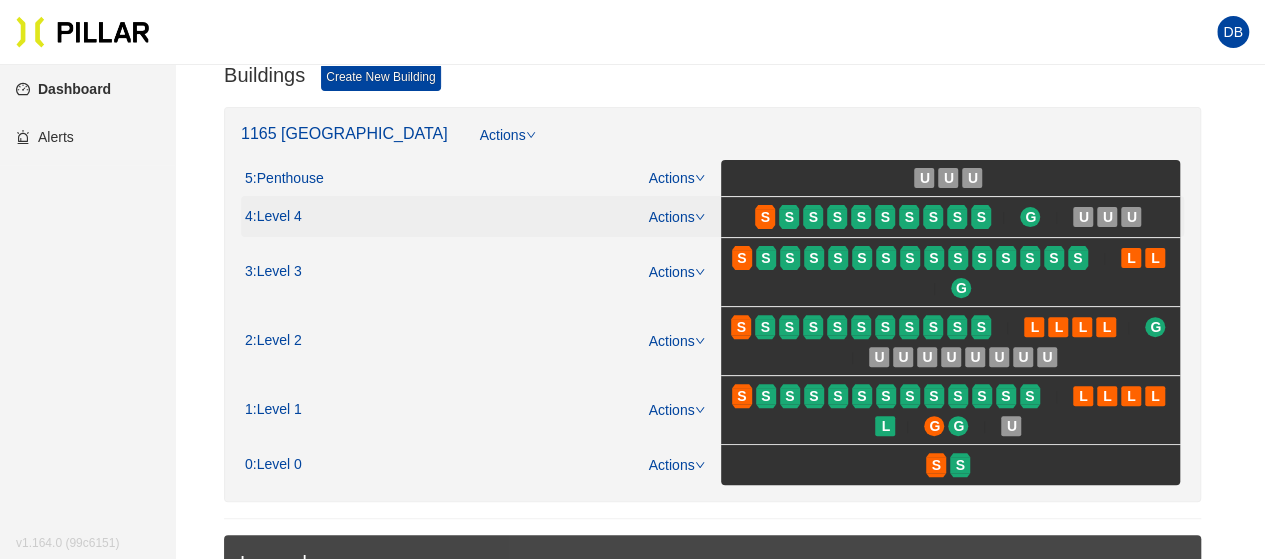 scroll, scrollTop: 200, scrollLeft: 0, axis: vertical 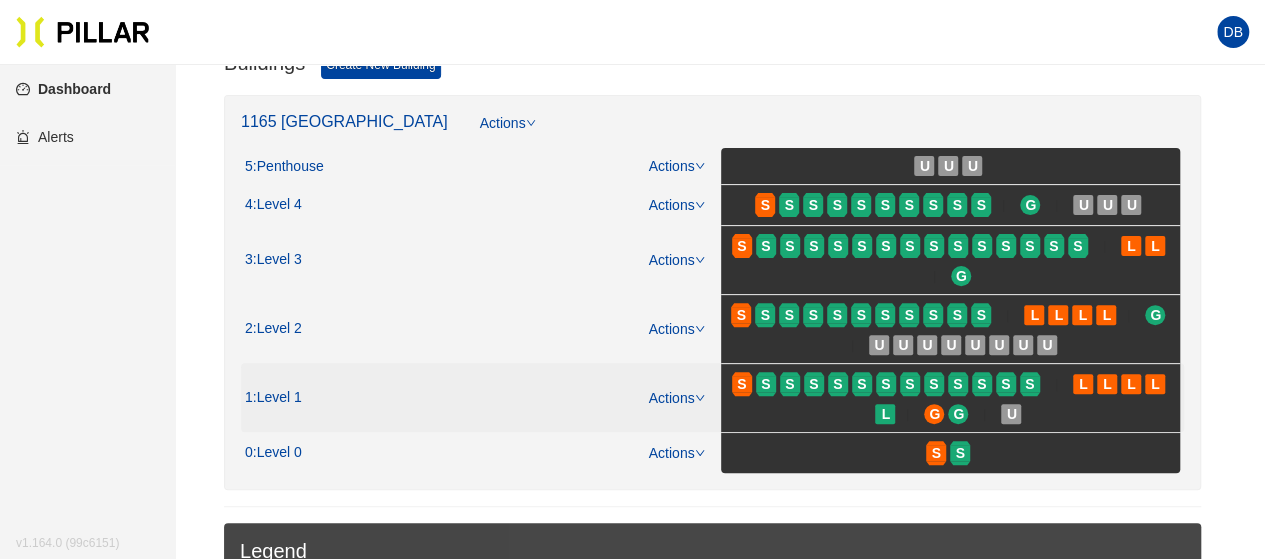 click on "S" at bounding box center (816, 384) 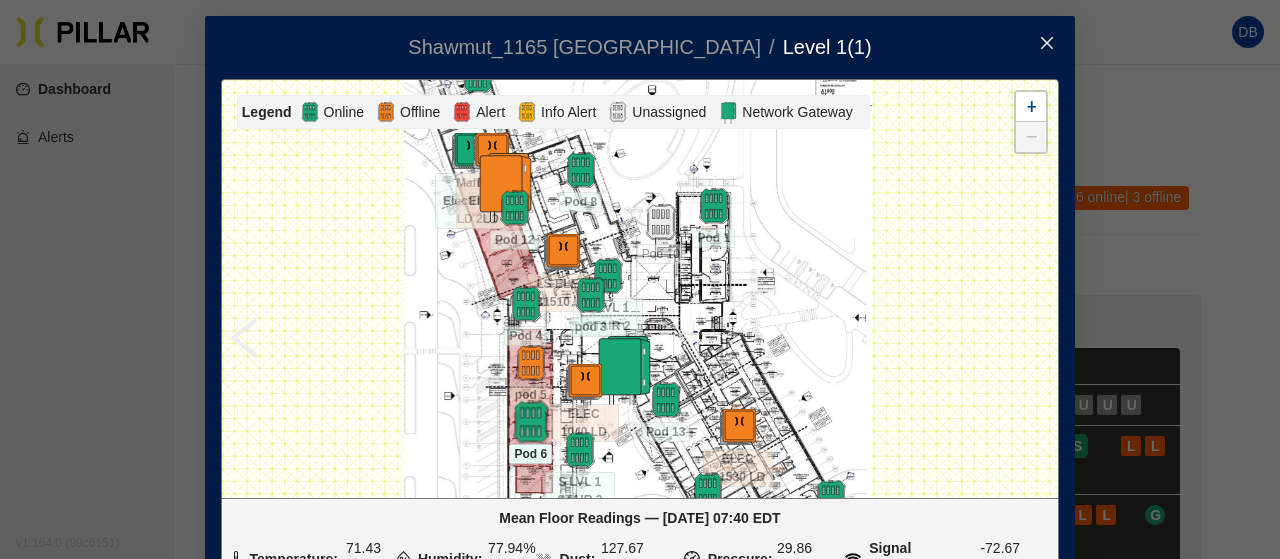 click at bounding box center (530, 422) 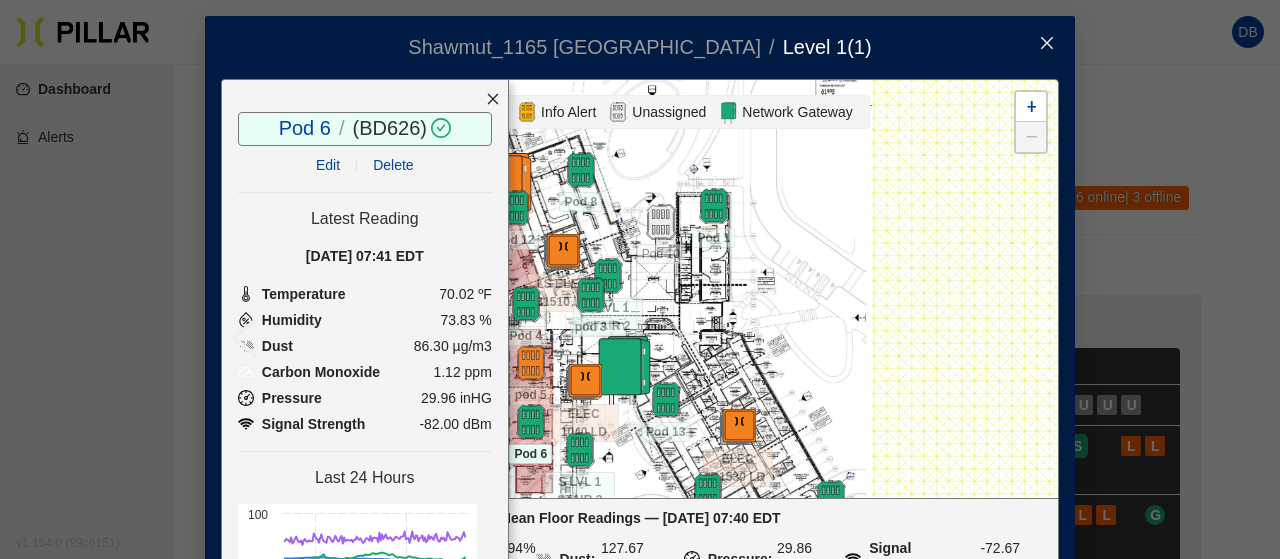 click 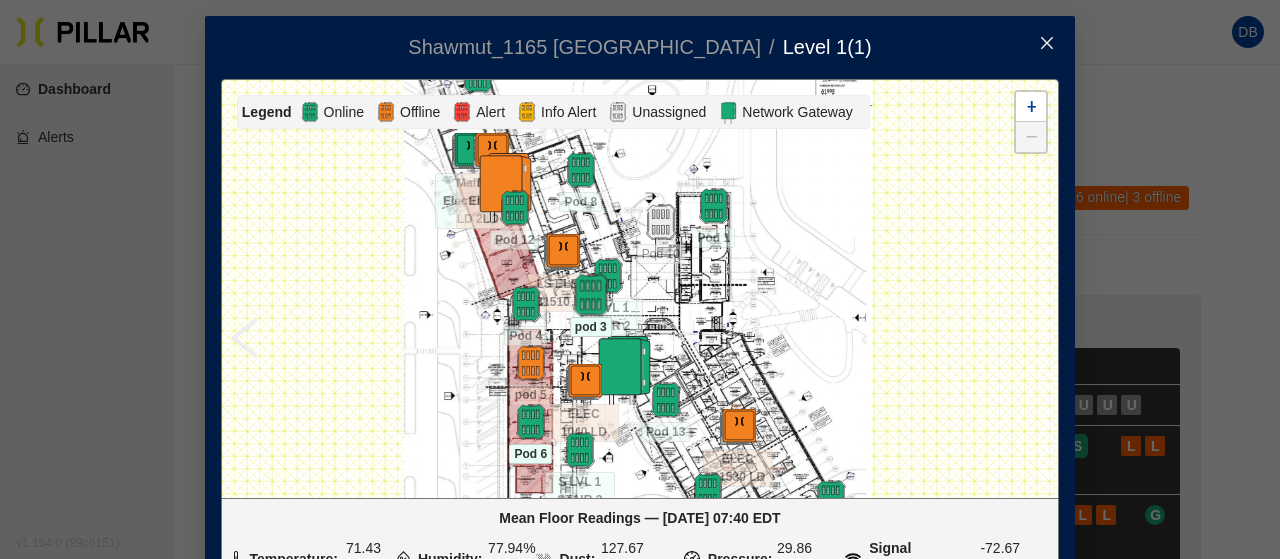 click at bounding box center [590, 295] 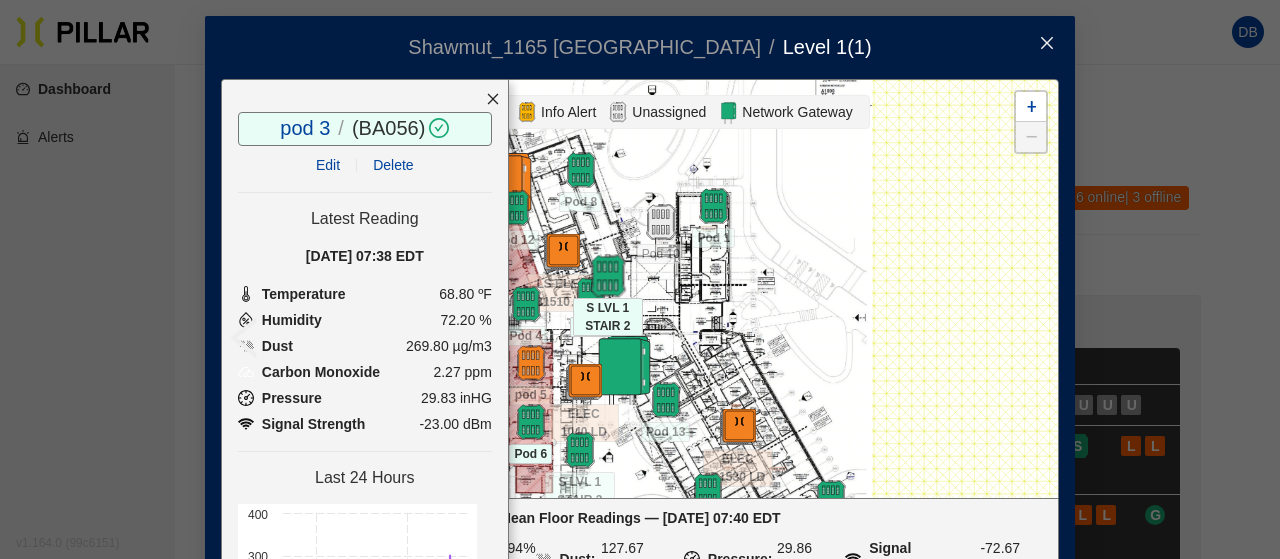 click at bounding box center [607, 276] 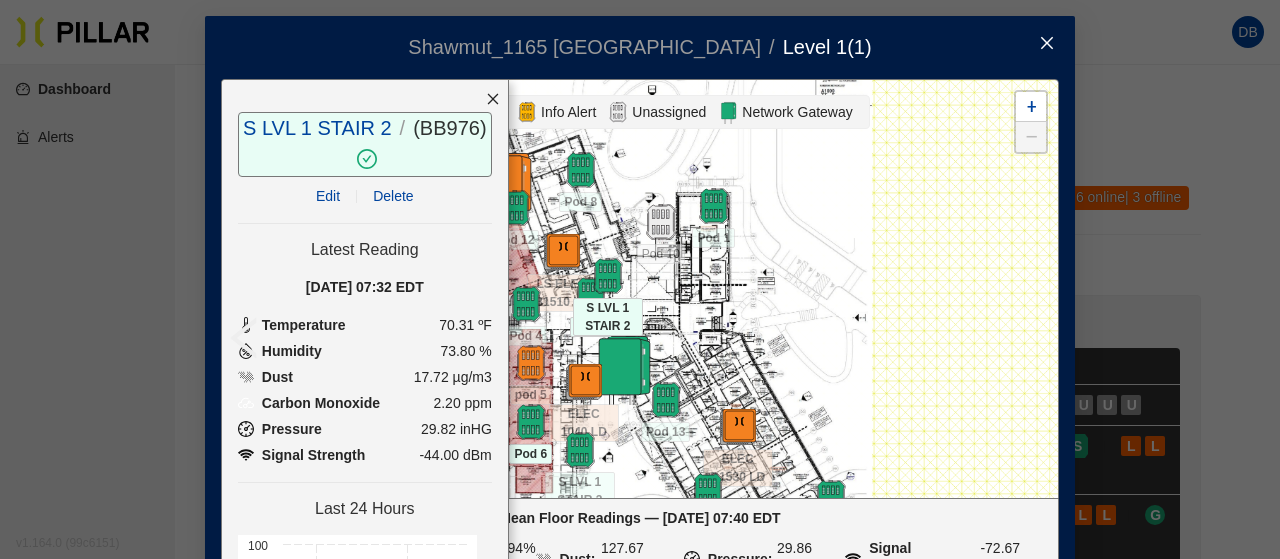 click 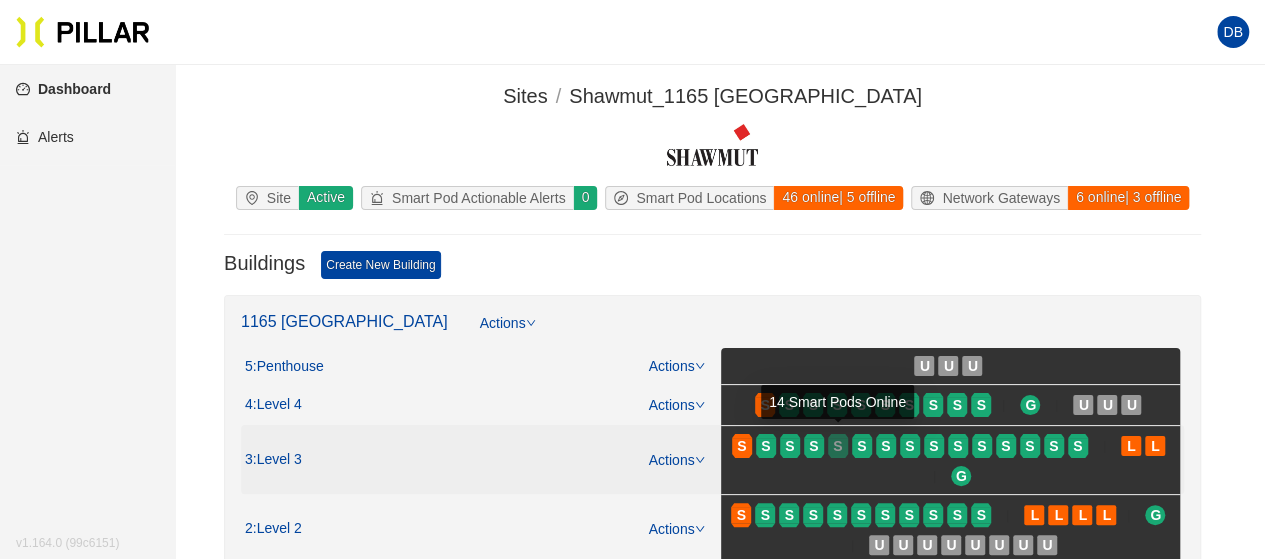 scroll, scrollTop: 100, scrollLeft: 0, axis: vertical 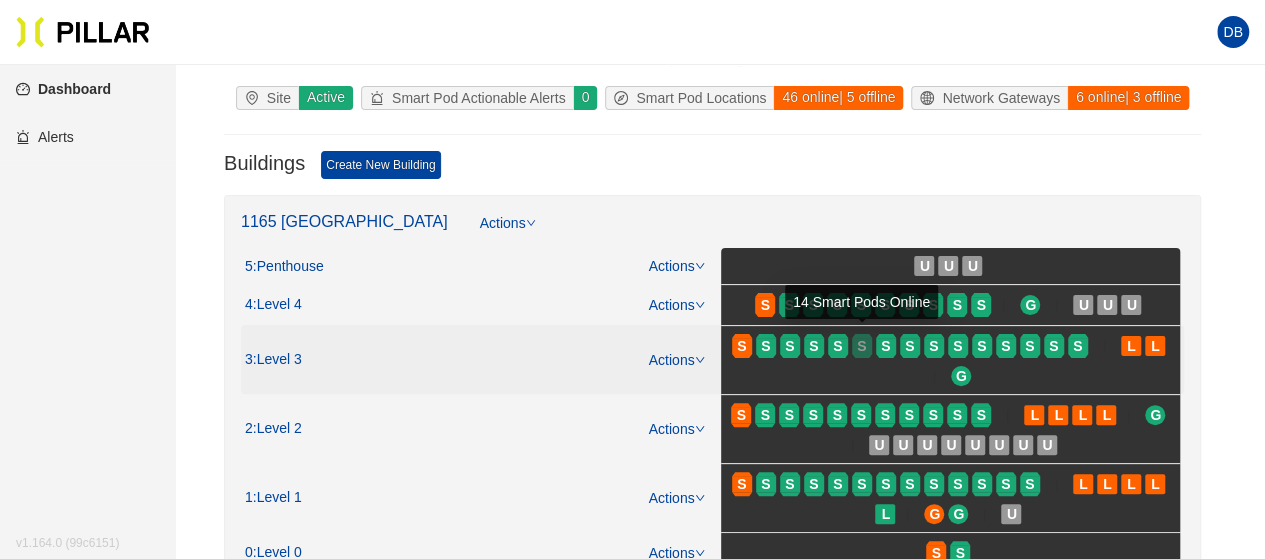 click on "S" at bounding box center (861, 346) 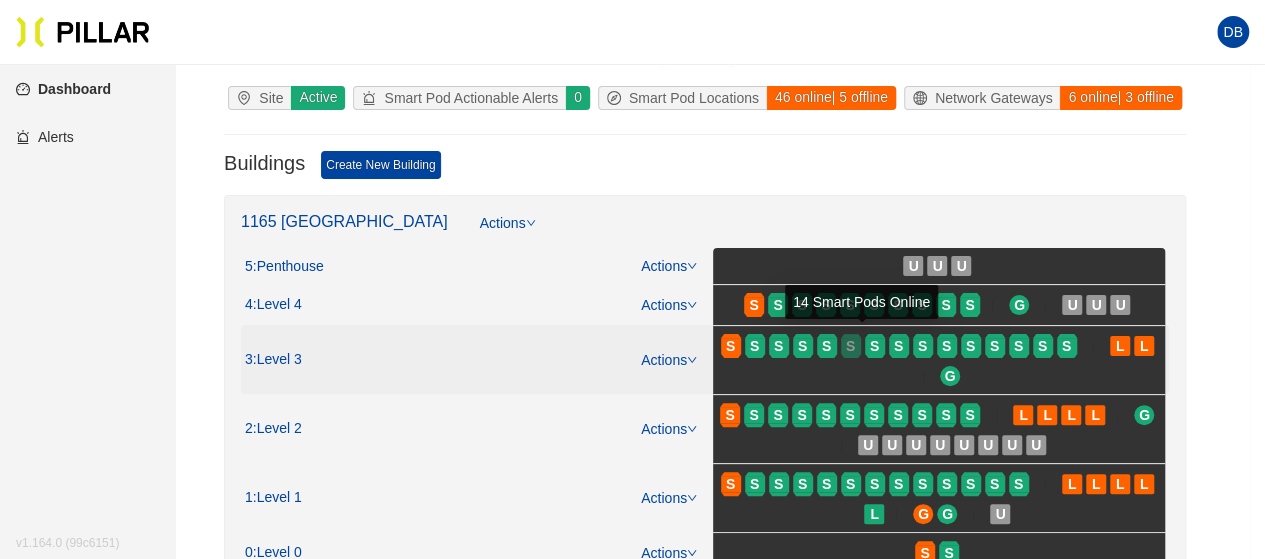 scroll, scrollTop: 0, scrollLeft: 0, axis: both 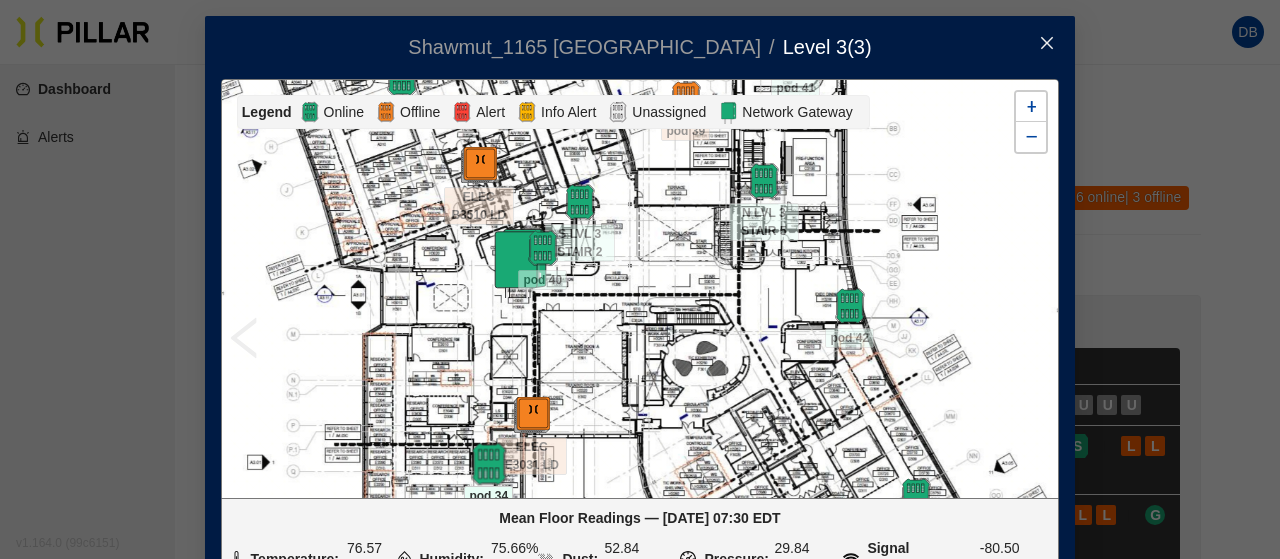 click at bounding box center (488, 464) 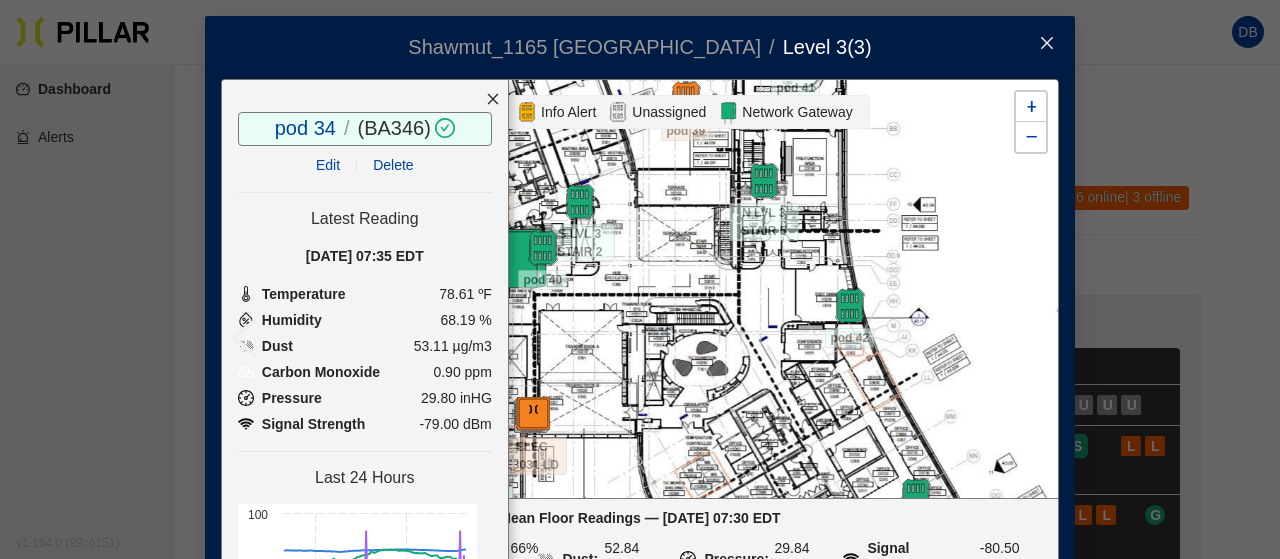 click 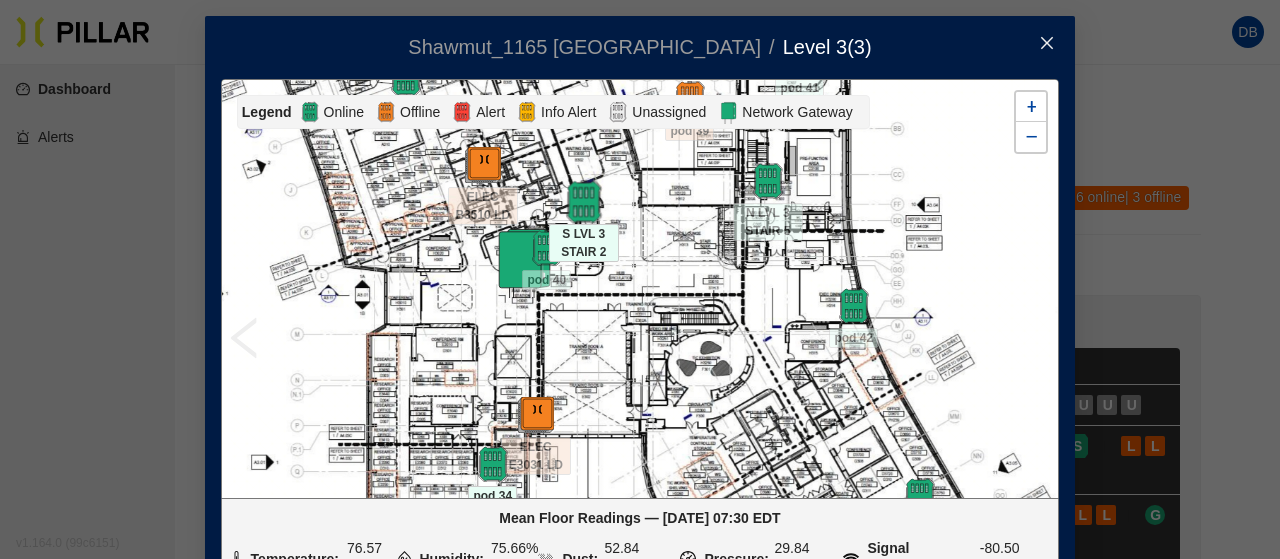 click at bounding box center [583, 202] 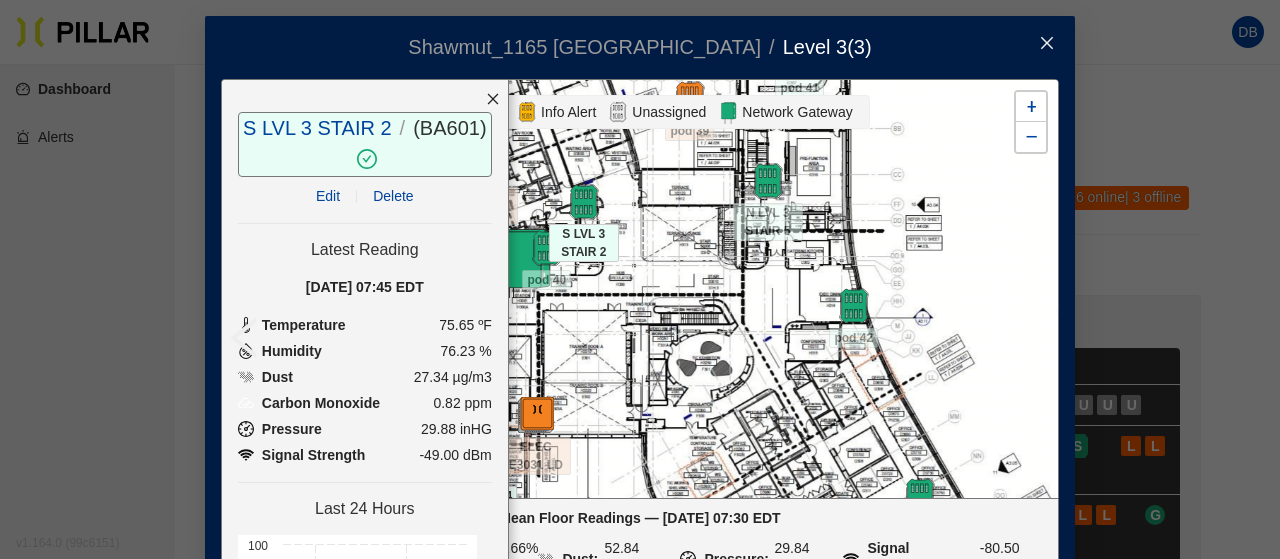 click 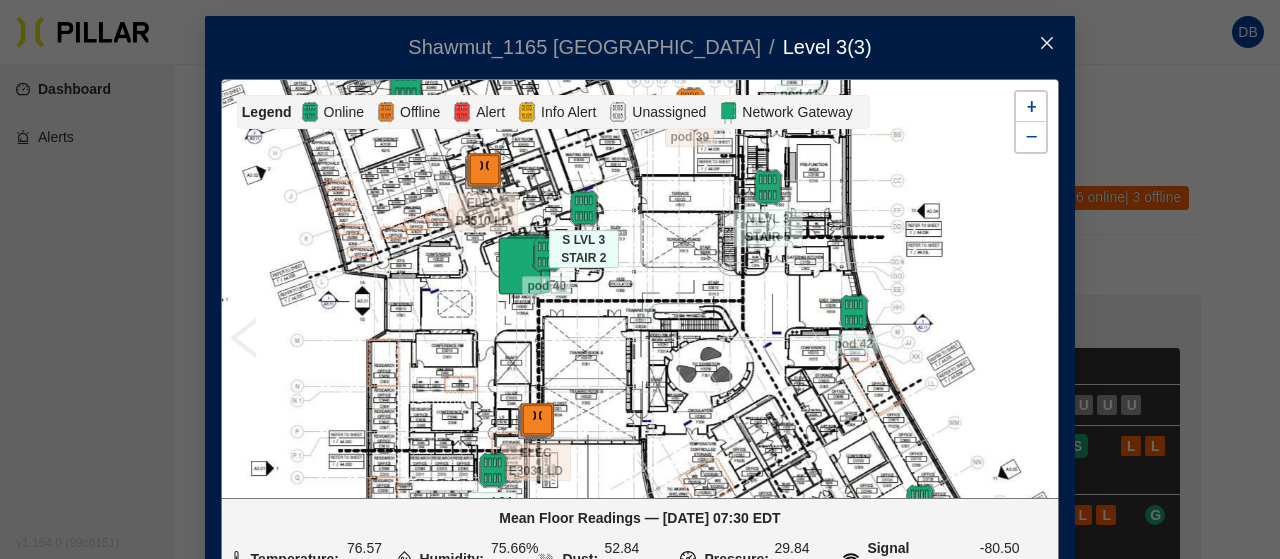 click at bounding box center (405, 84) 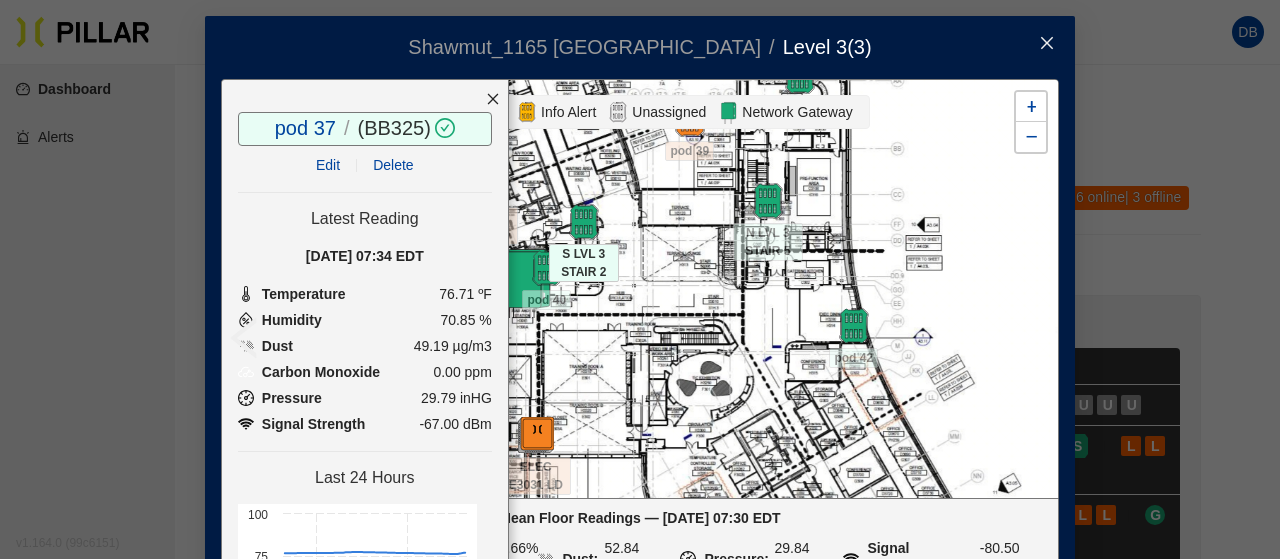 click at bounding box center (493, 99) 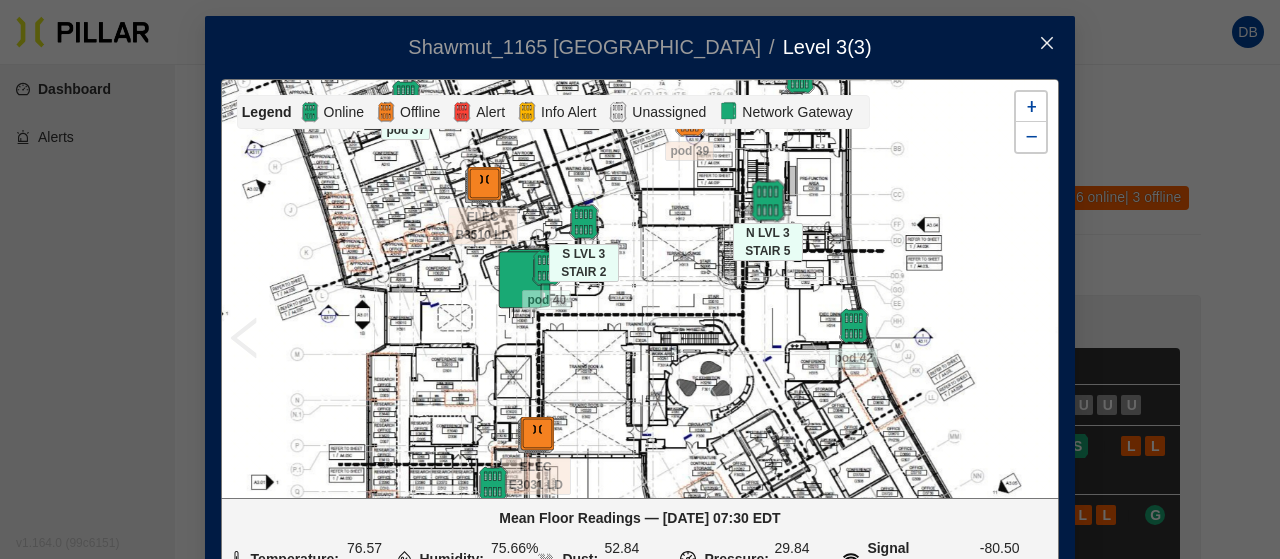 click at bounding box center (767, 201) 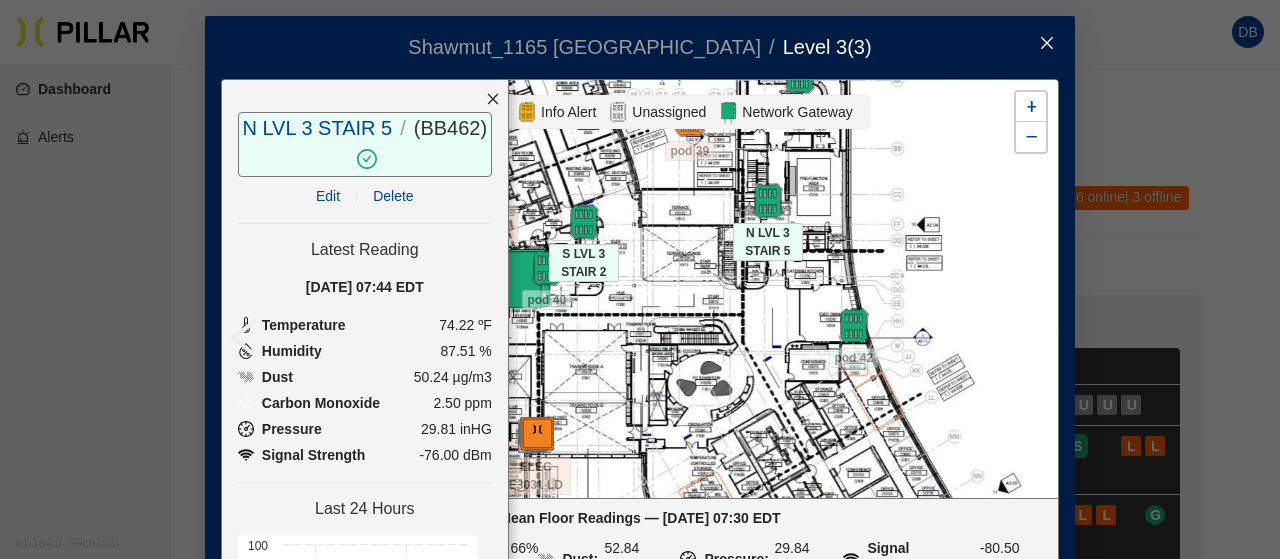 click 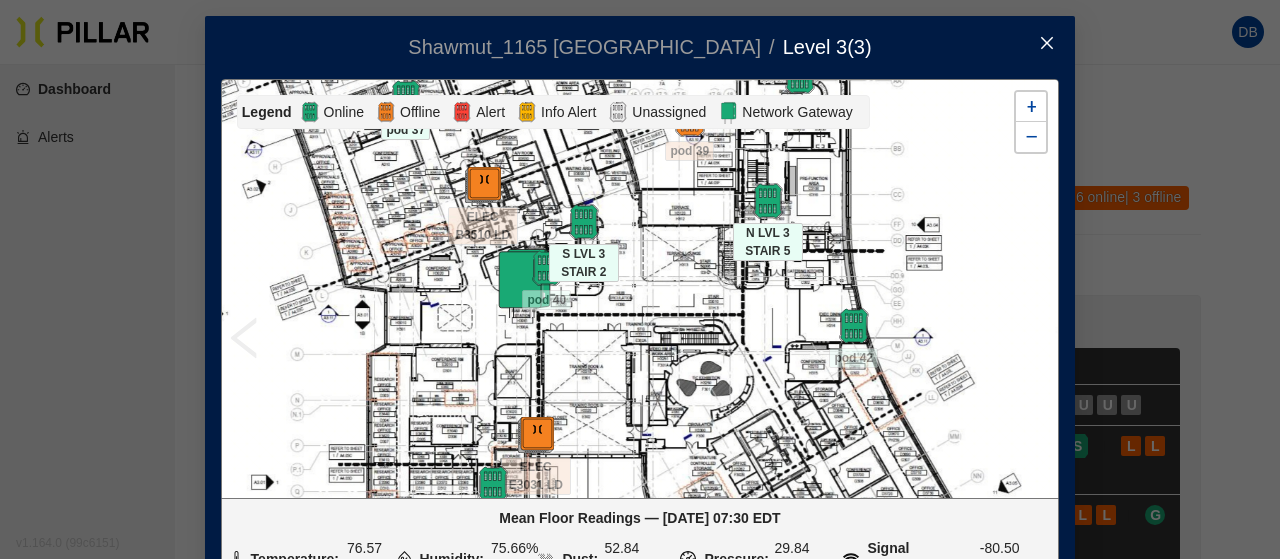 click at bounding box center [1047, 44] 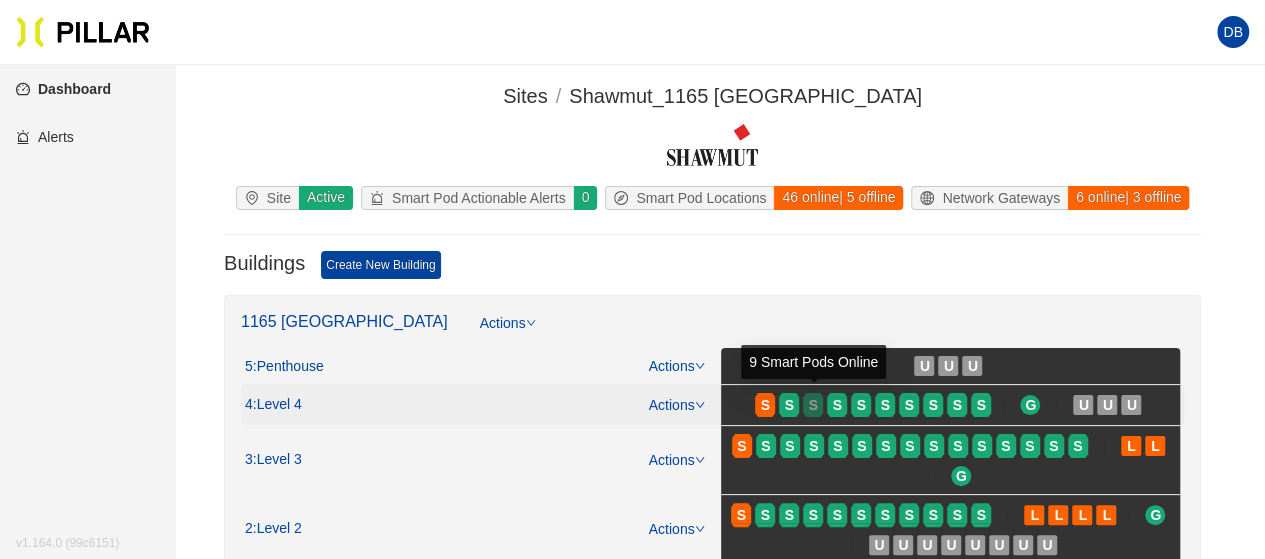 click on "S" at bounding box center (813, 405) 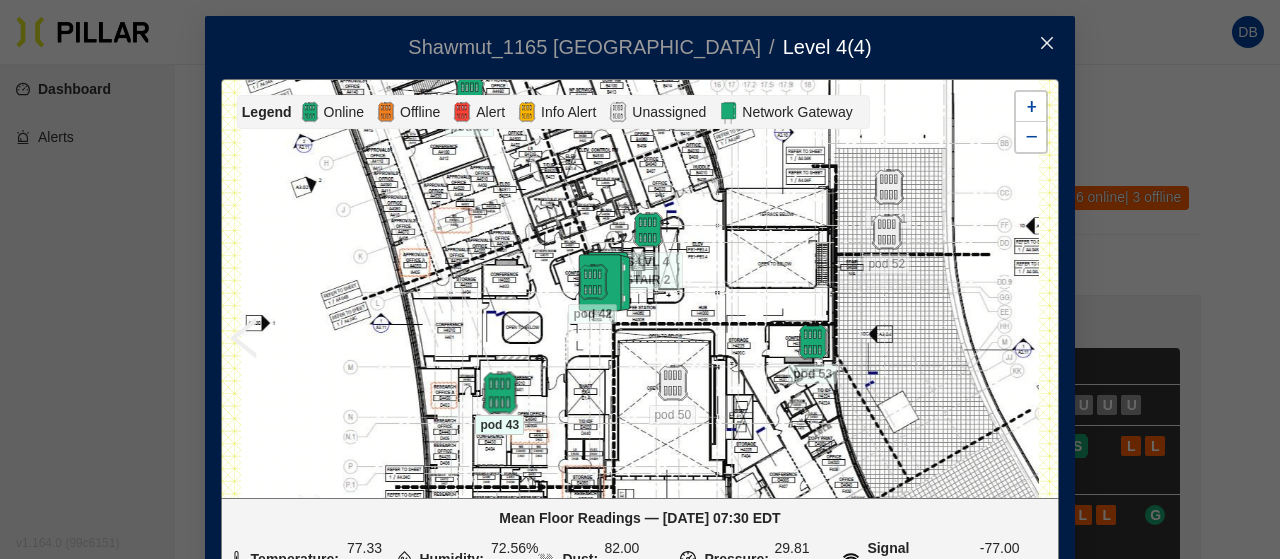 click at bounding box center [499, 393] 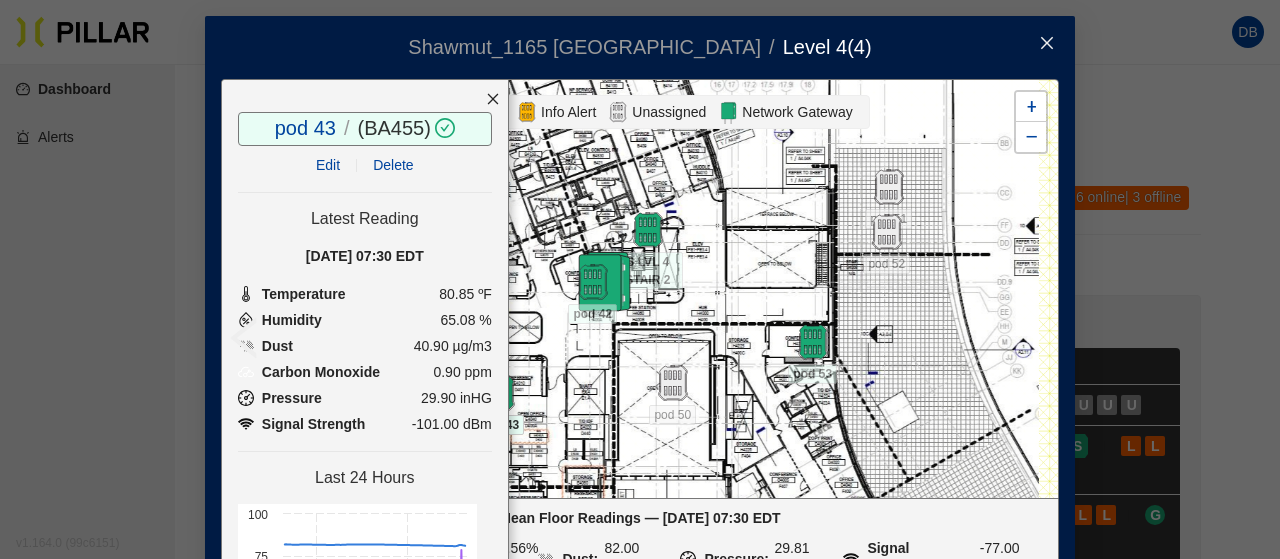 click 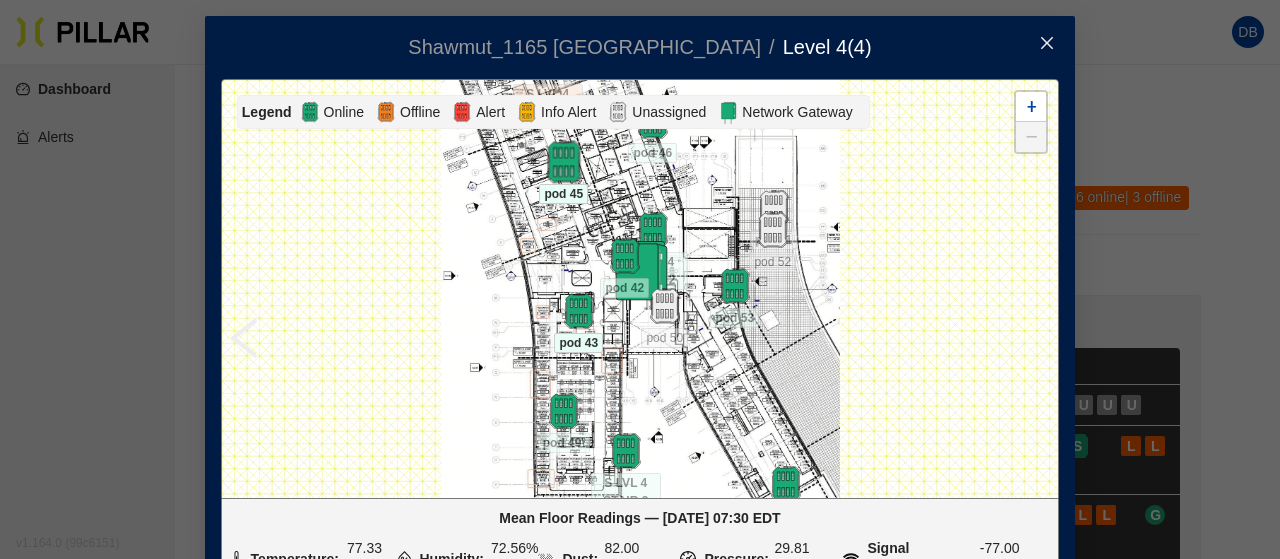 click at bounding box center (563, 162) 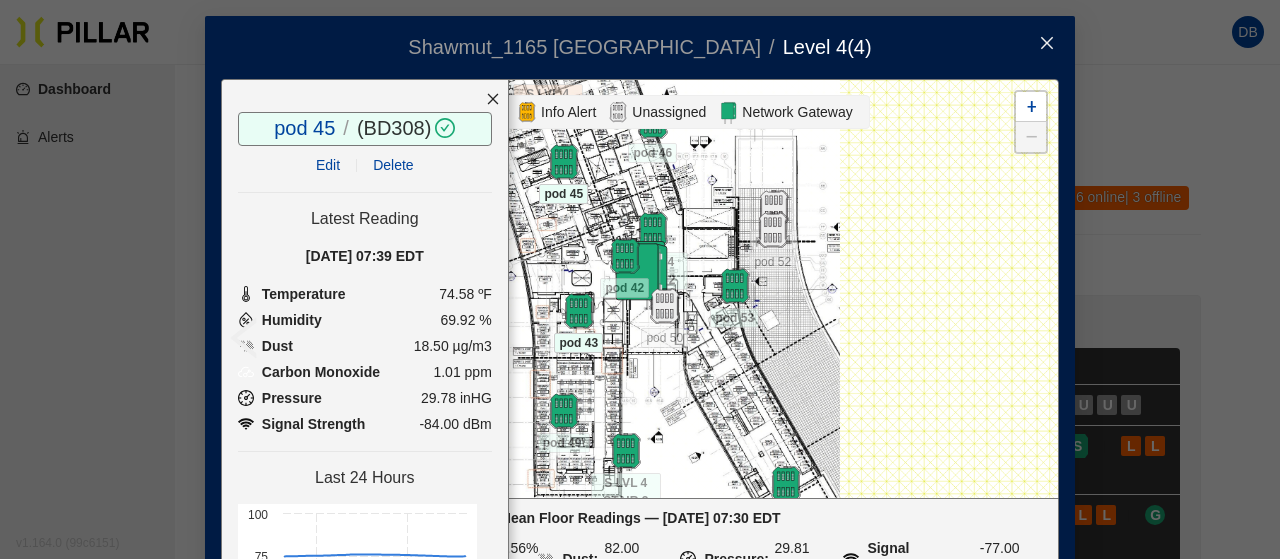 click 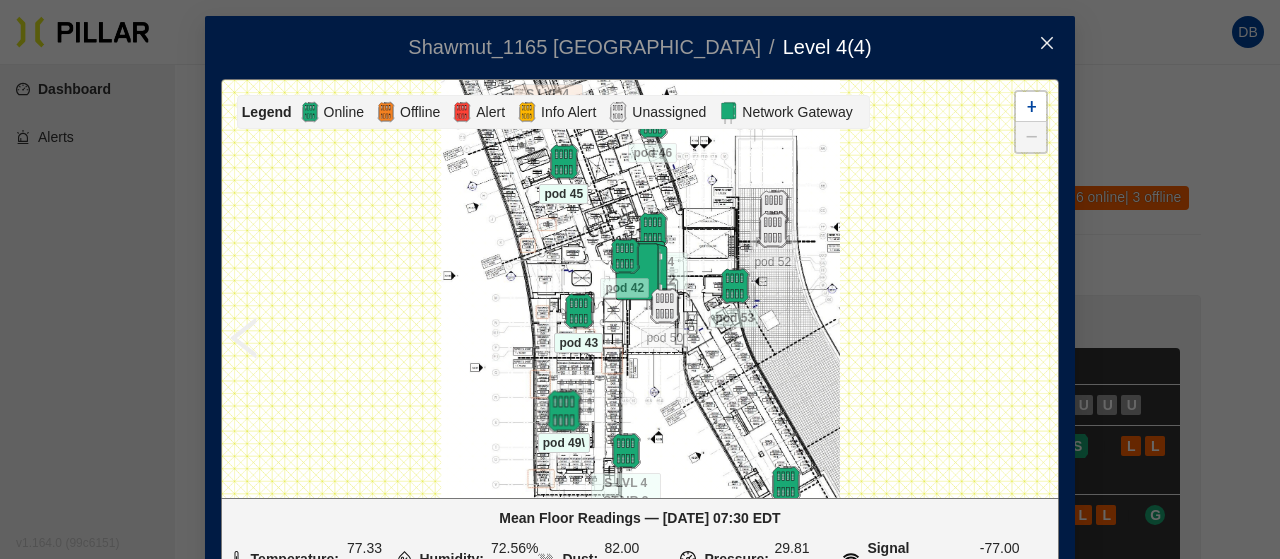 click at bounding box center (563, 411) 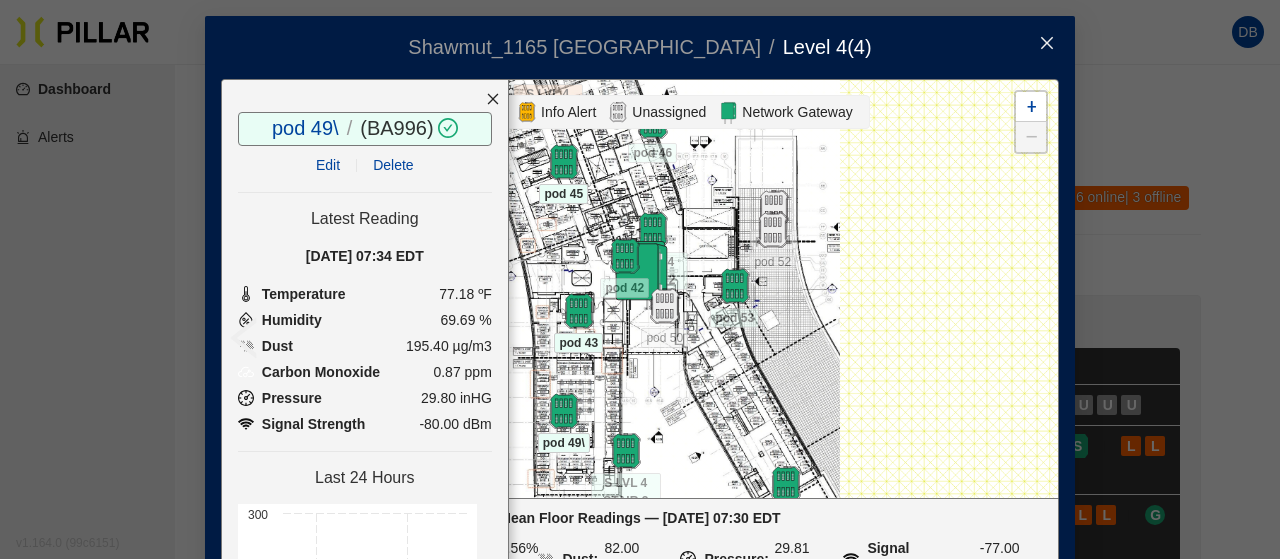 click 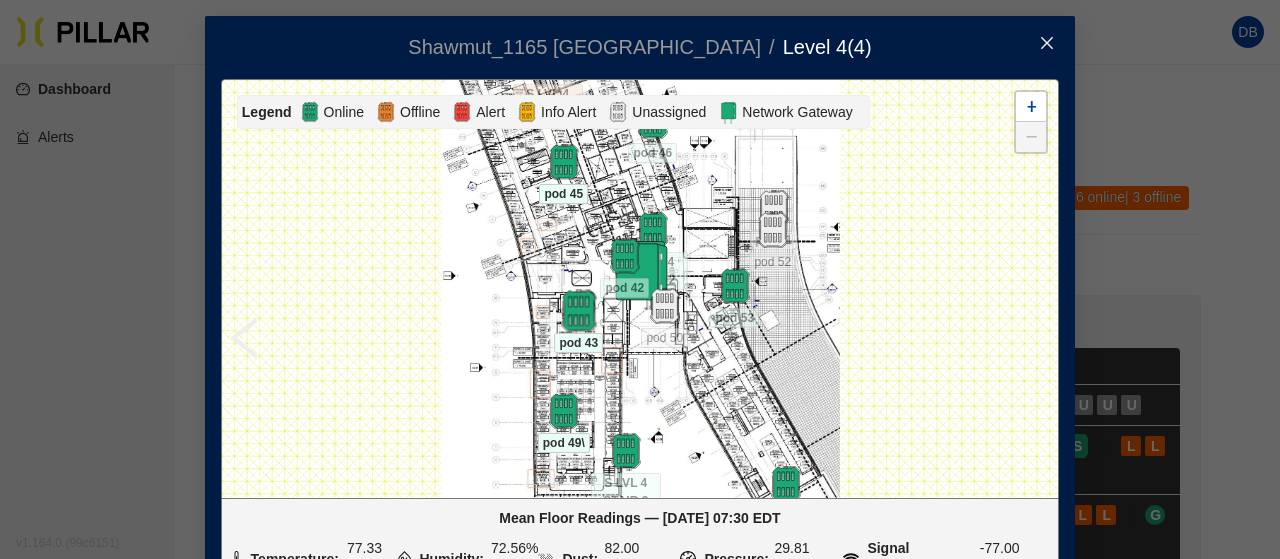 click at bounding box center (578, 311) 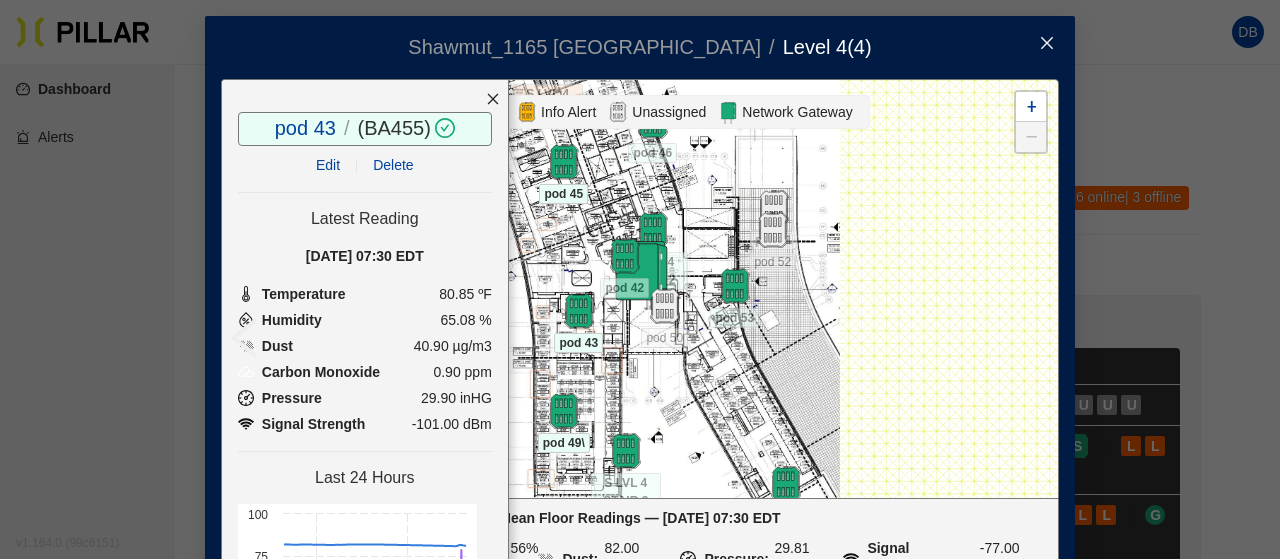click 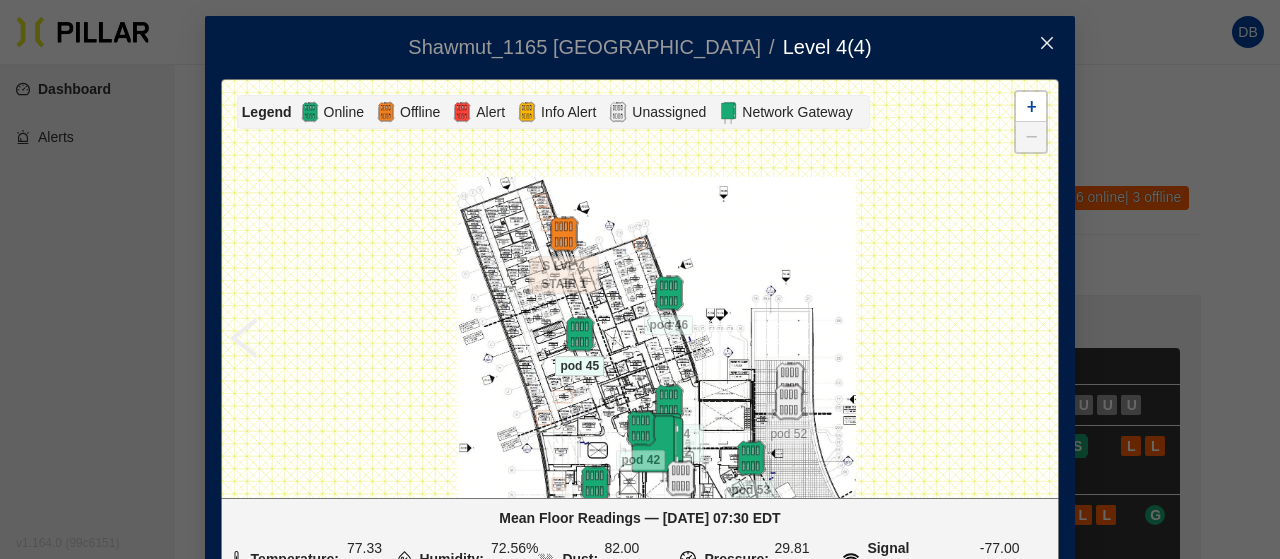 drag, startPoint x: 534, startPoint y: 207, endPoint x: 552, endPoint y: 399, distance: 192.8419 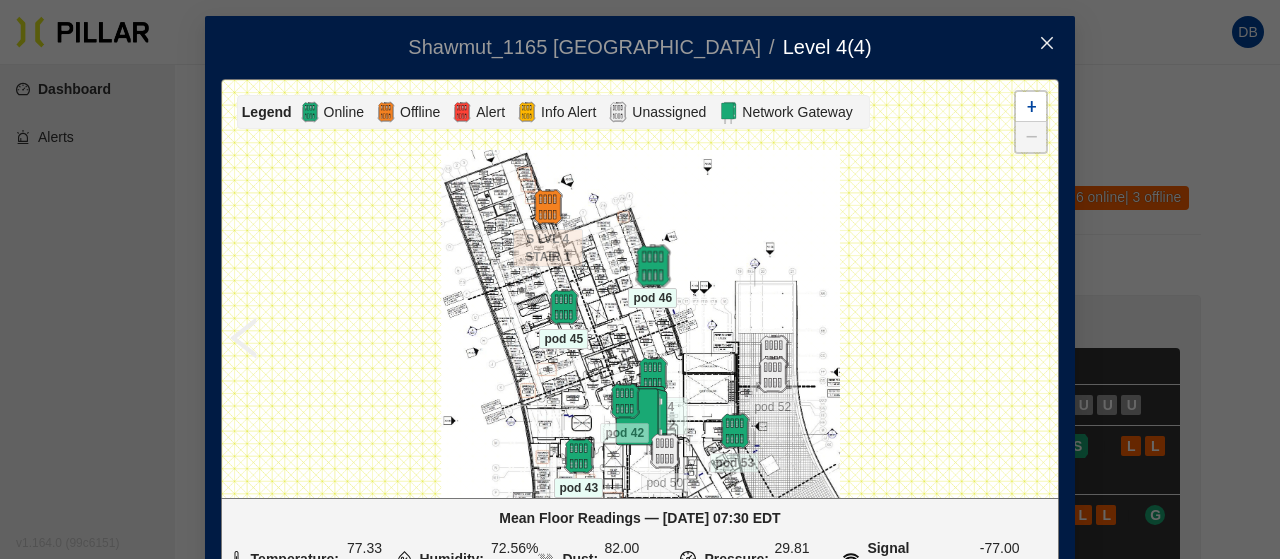 click at bounding box center [652, 266] 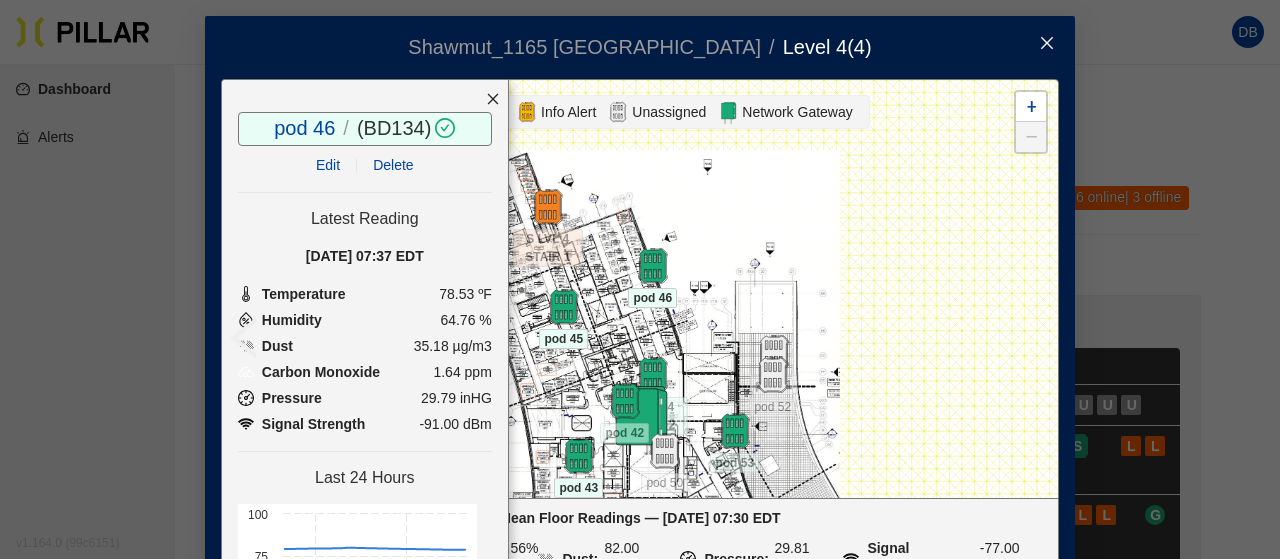 click 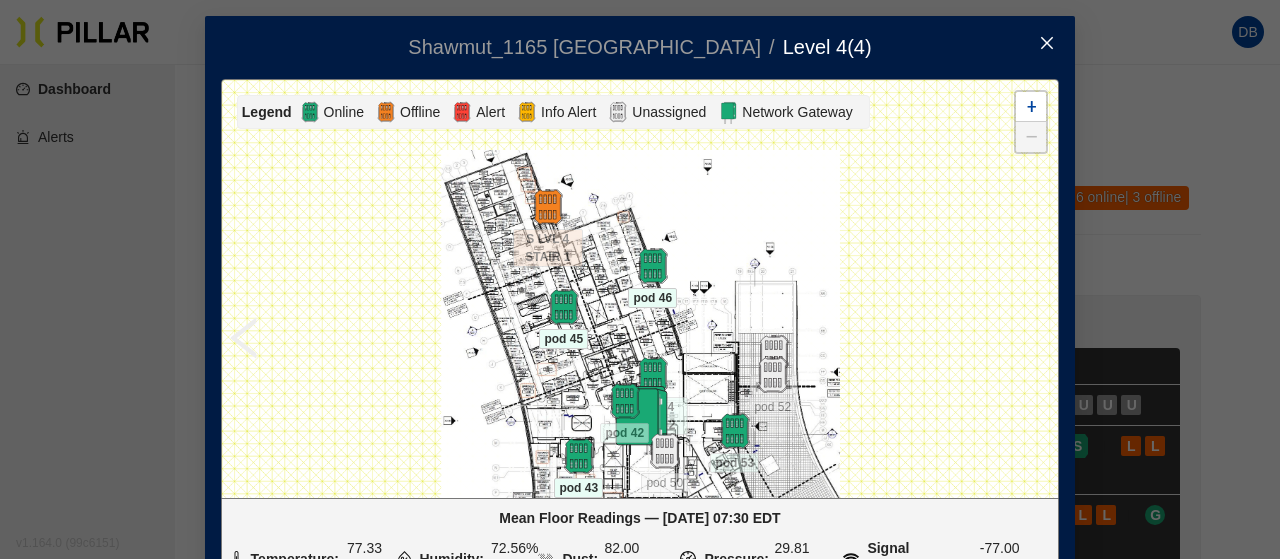 click 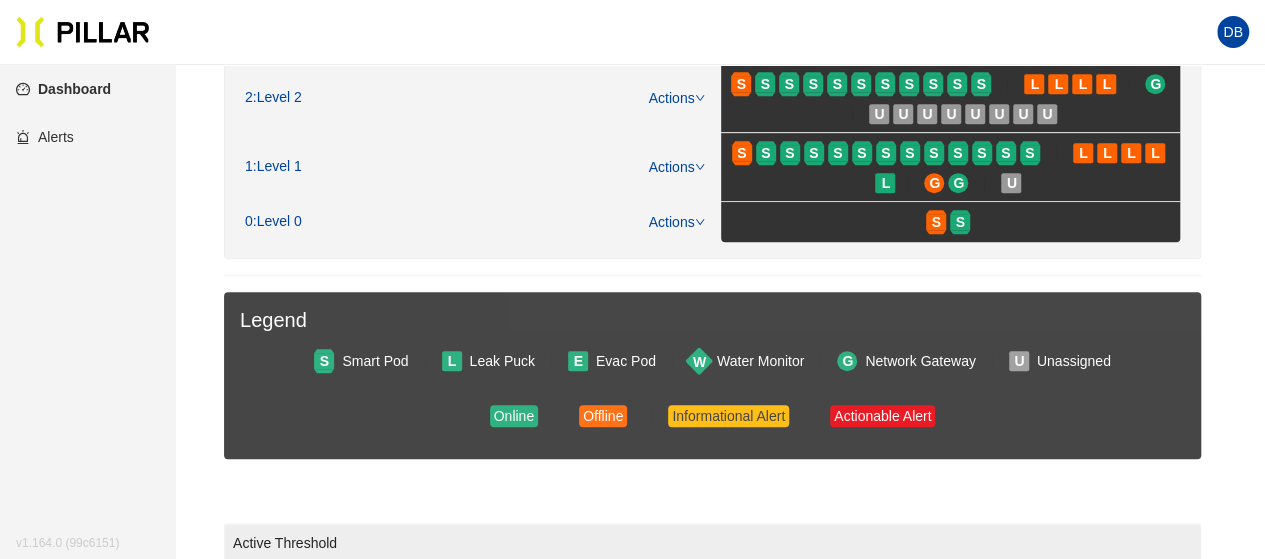 scroll, scrollTop: 400, scrollLeft: 0, axis: vertical 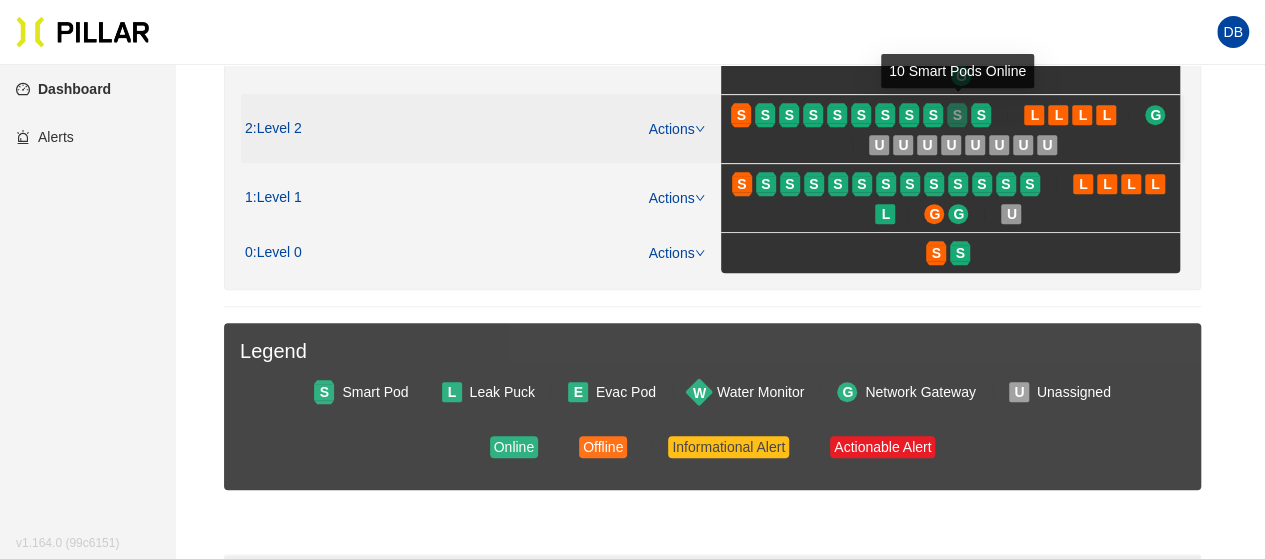 click on "S" at bounding box center (957, 115) 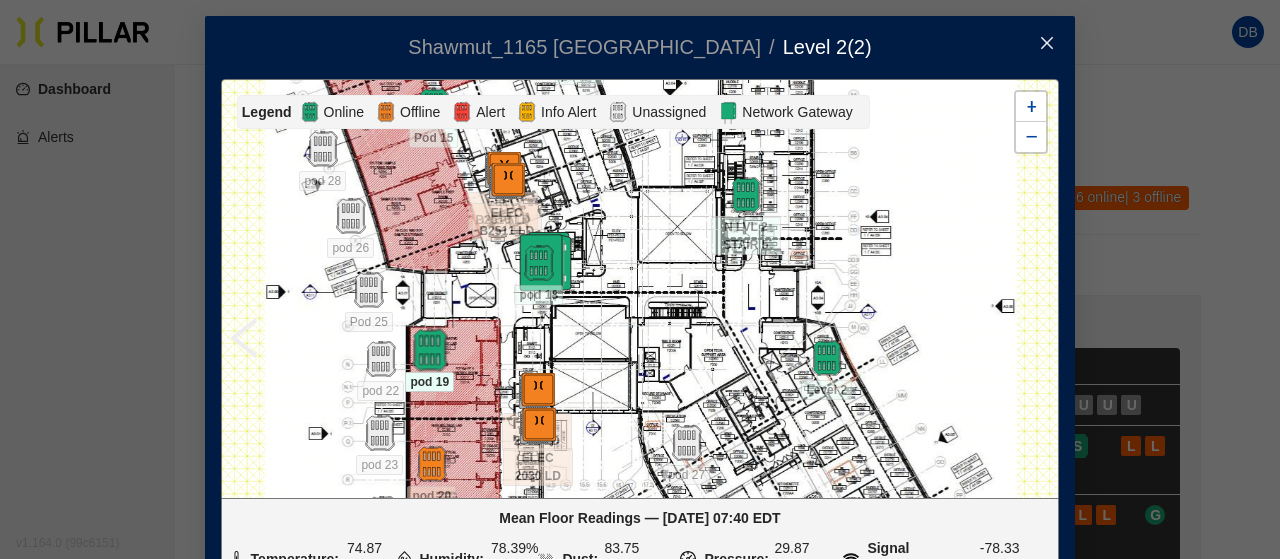 click at bounding box center (429, 350) 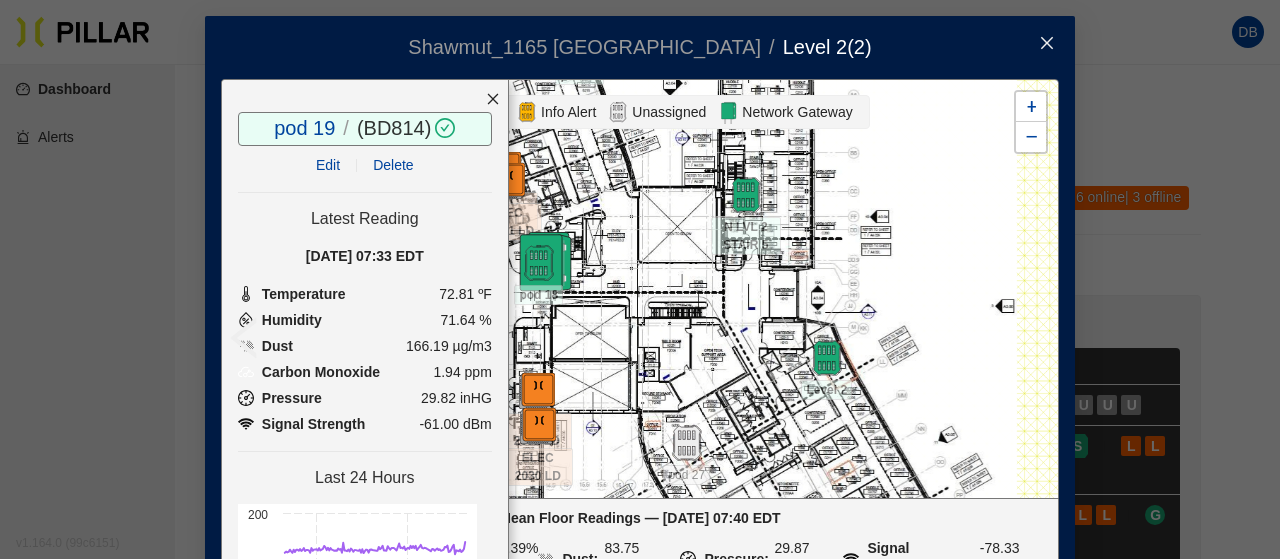 click 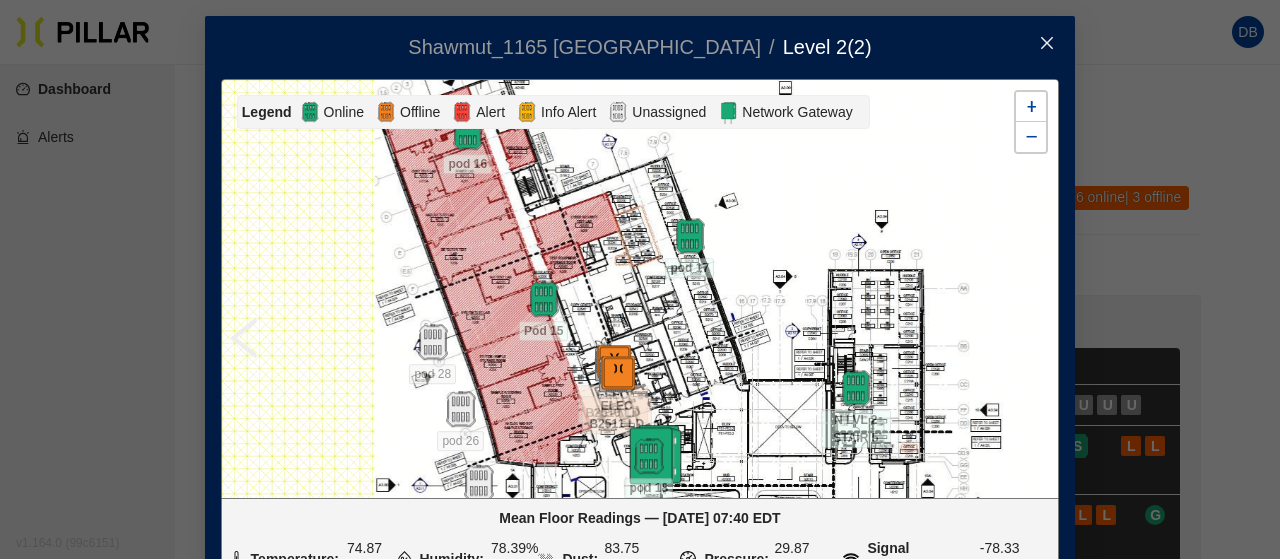 drag, startPoint x: 624, startPoint y: 165, endPoint x: 734, endPoint y: 358, distance: 222.14635 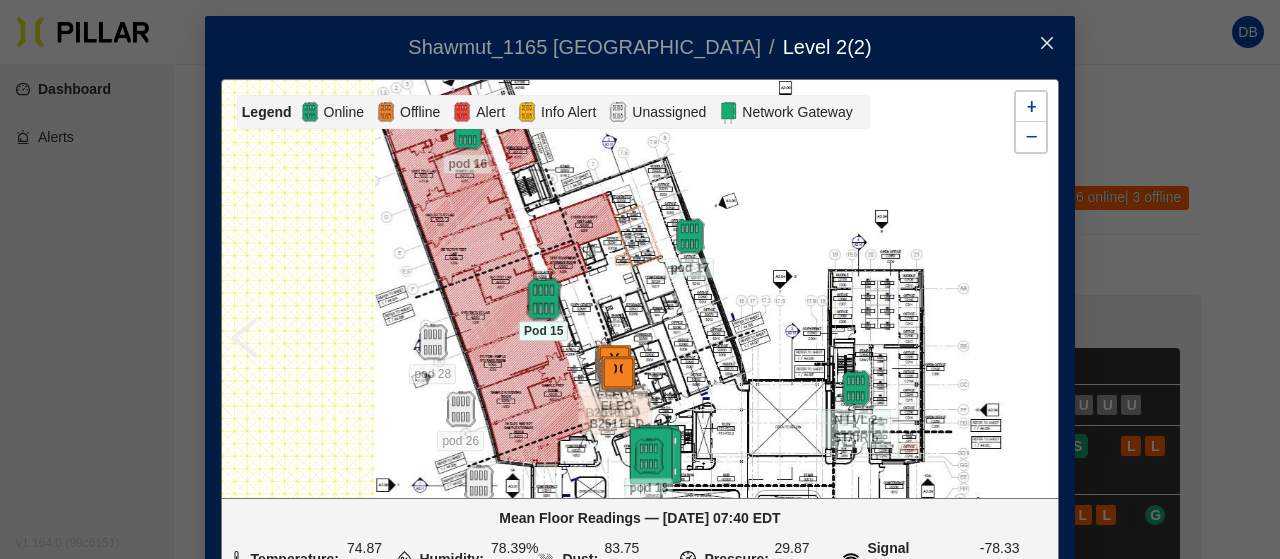 click at bounding box center (543, 299) 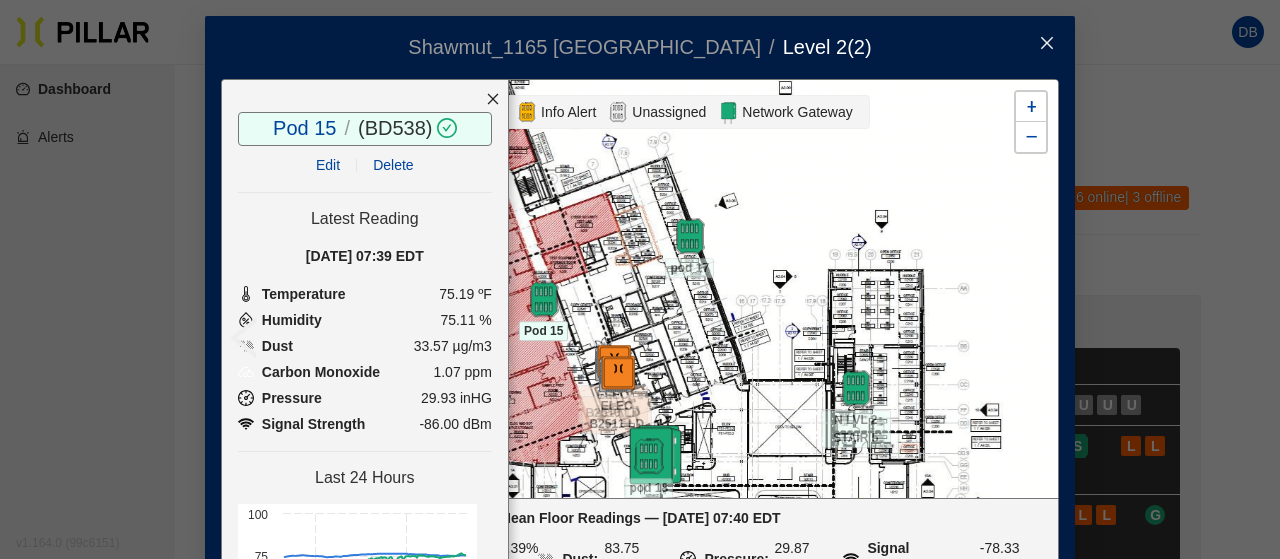 click 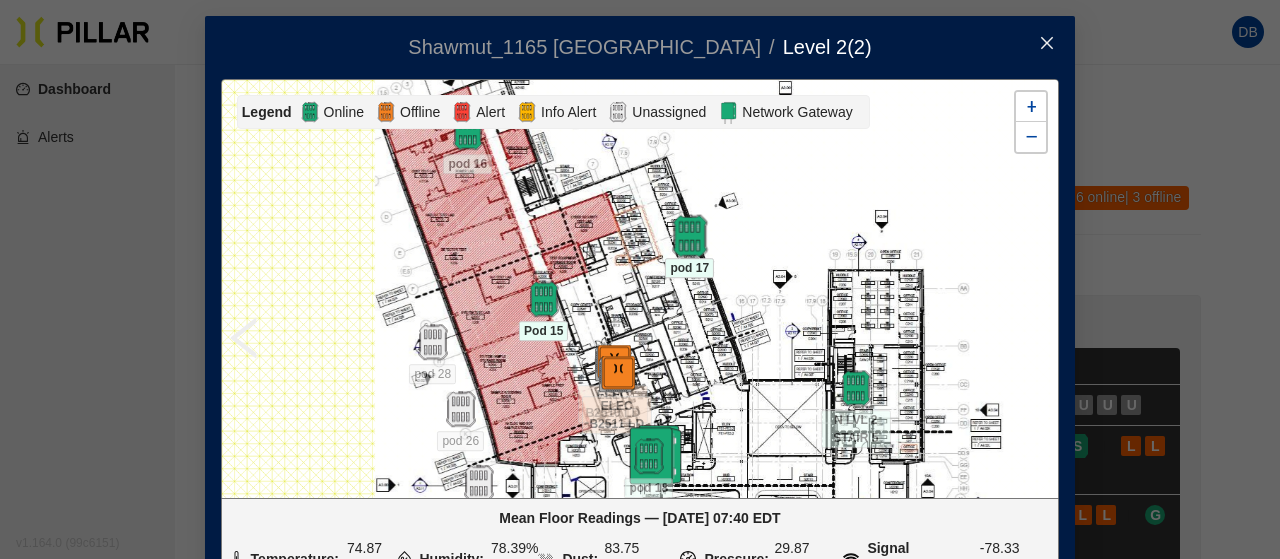 click at bounding box center (689, 236) 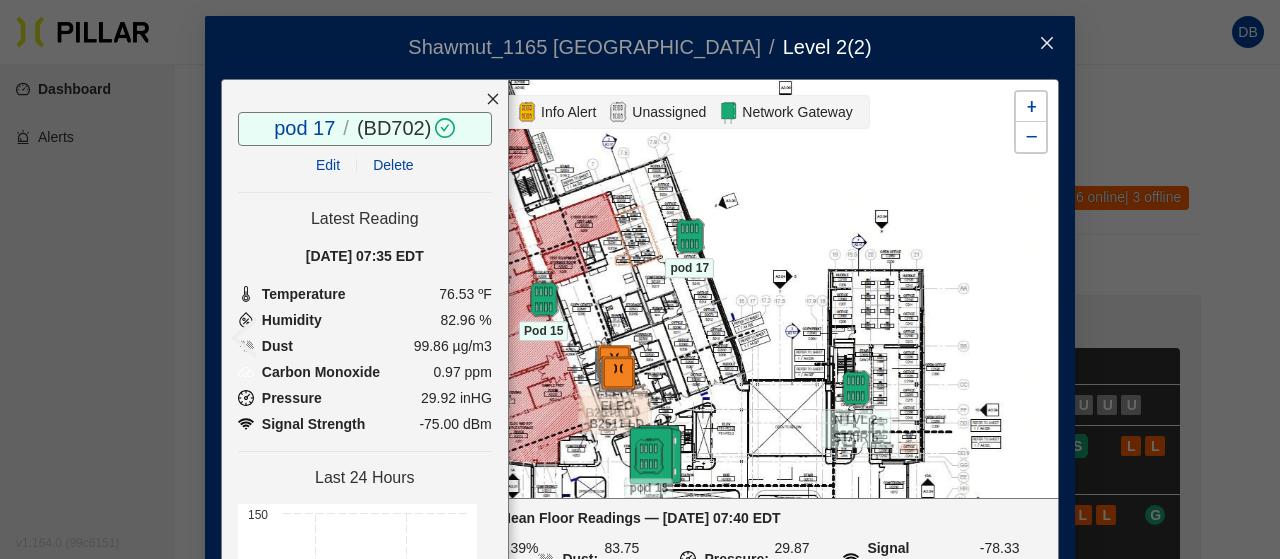 click 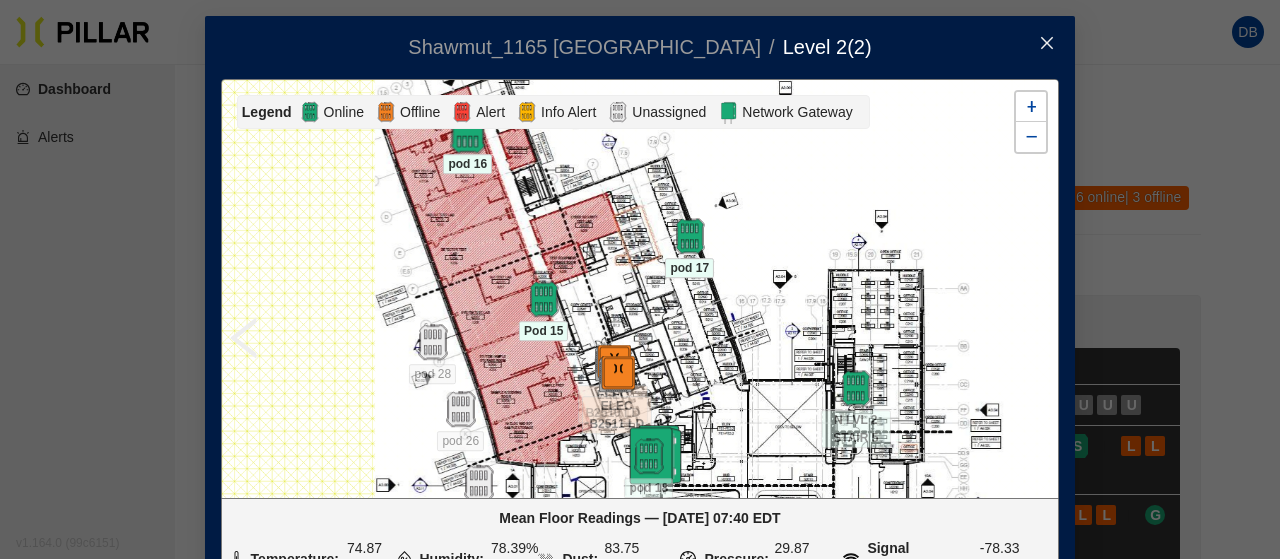 click at bounding box center (467, 132) 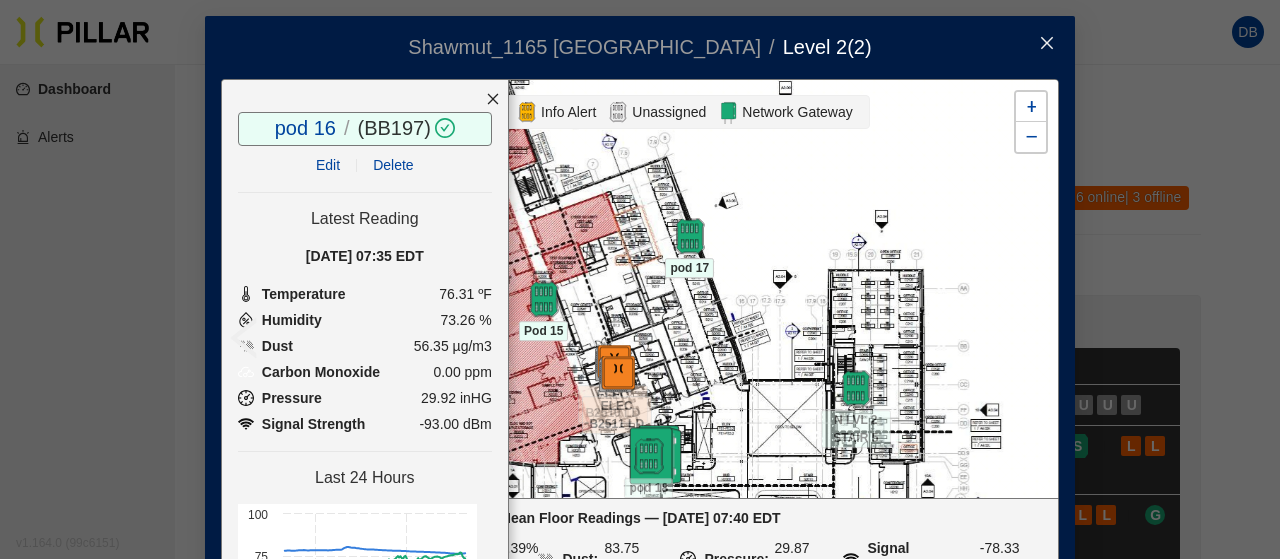 click 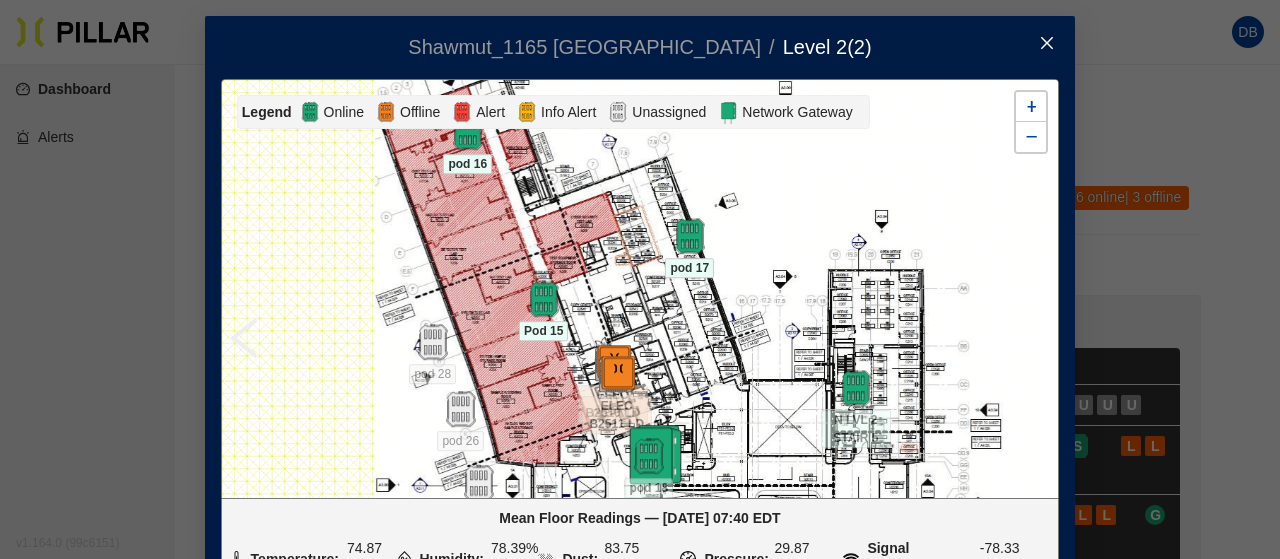 click 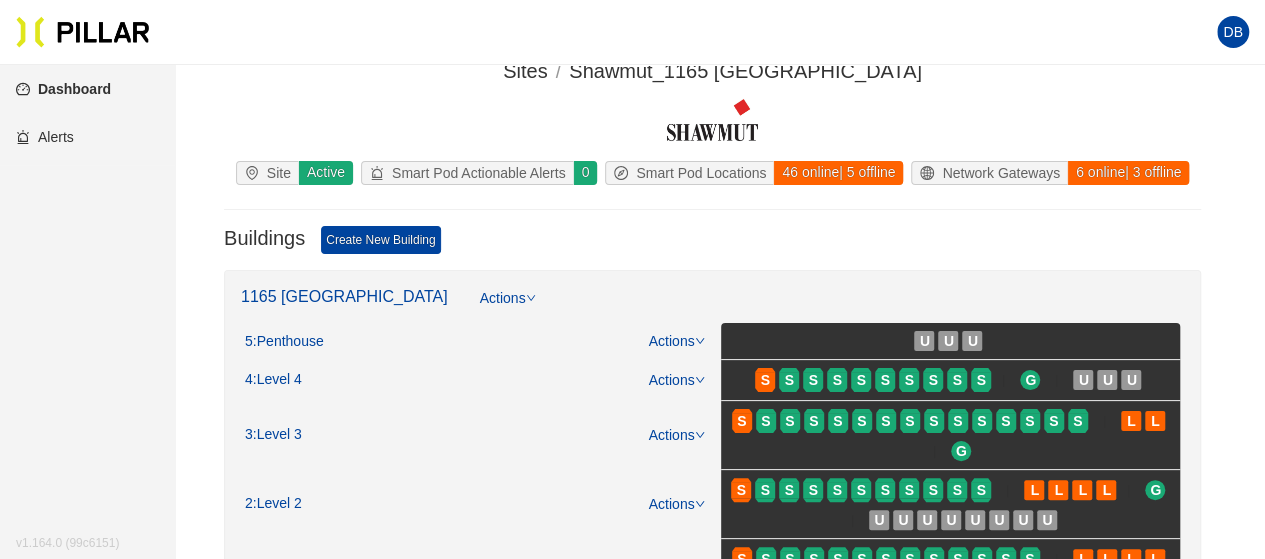 scroll, scrollTop: 0, scrollLeft: 0, axis: both 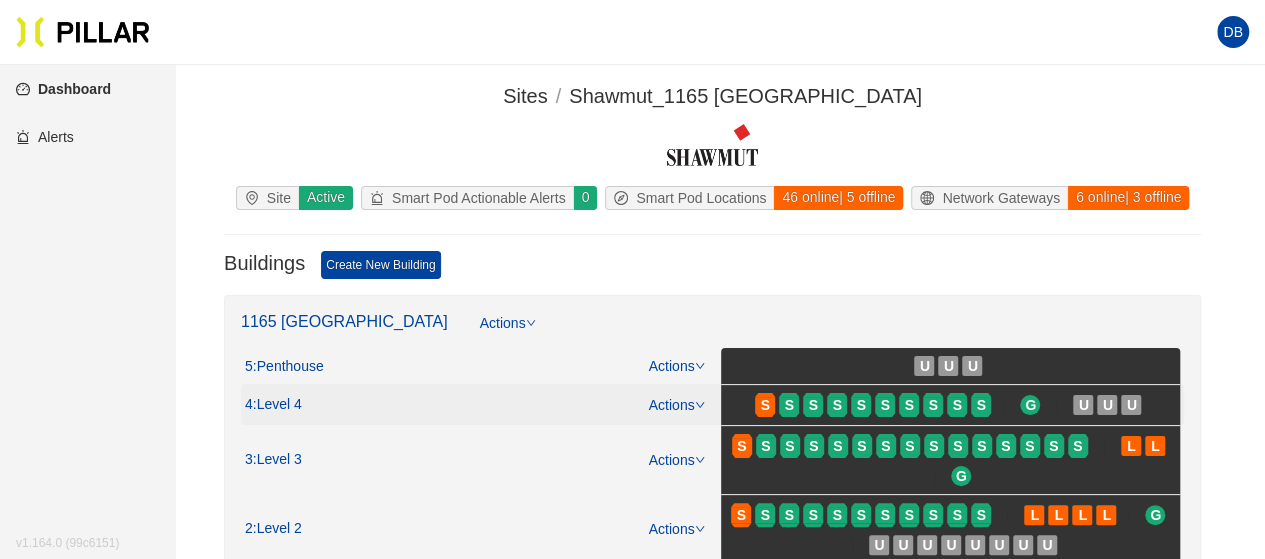 click on "S" at bounding box center (815, 405) 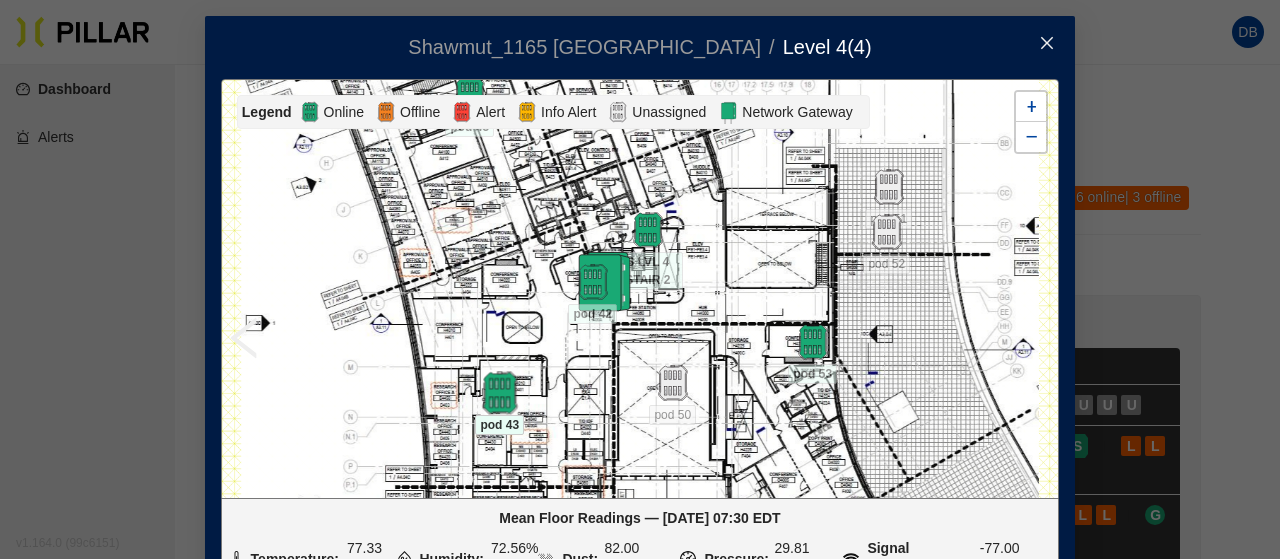 click at bounding box center [499, 393] 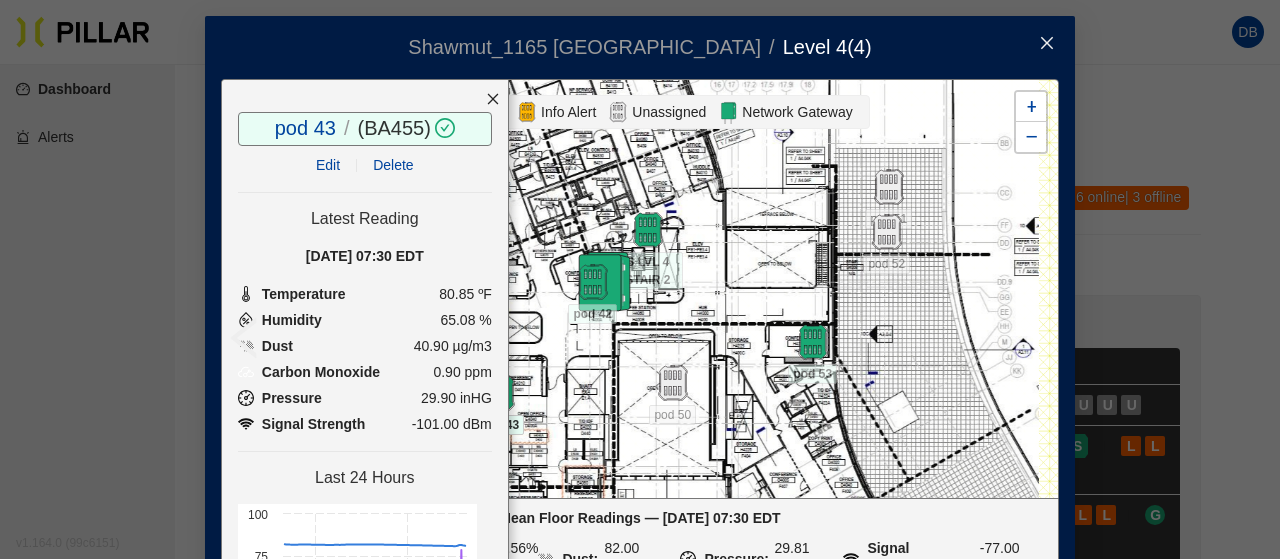 drag, startPoint x: 475, startPoint y: 98, endPoint x: 663, endPoint y: 177, distance: 203.92401 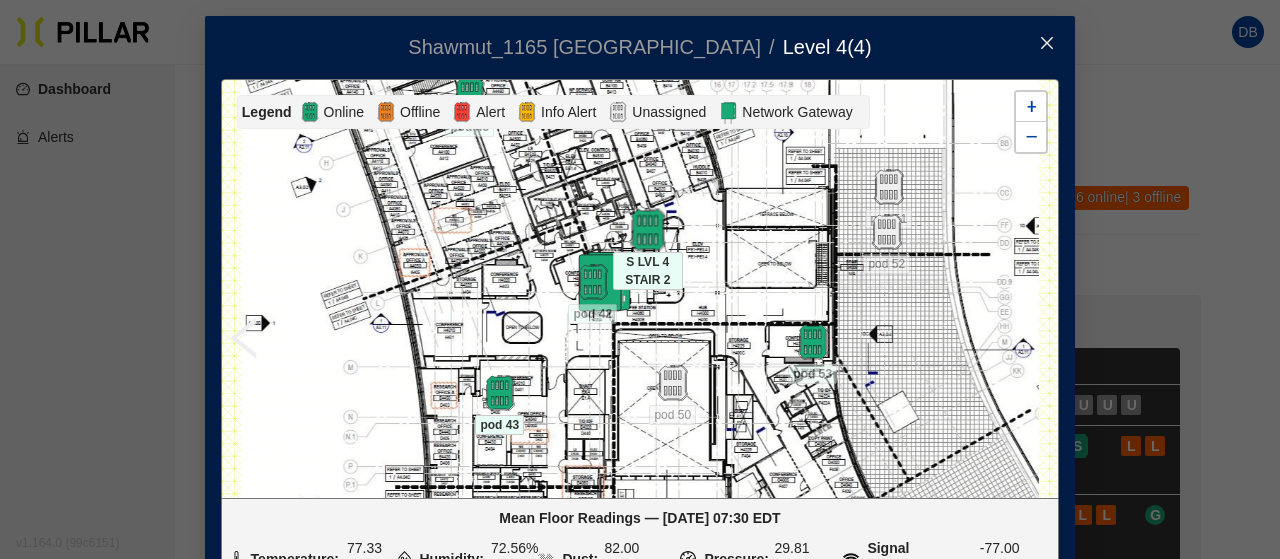 click at bounding box center [647, 230] 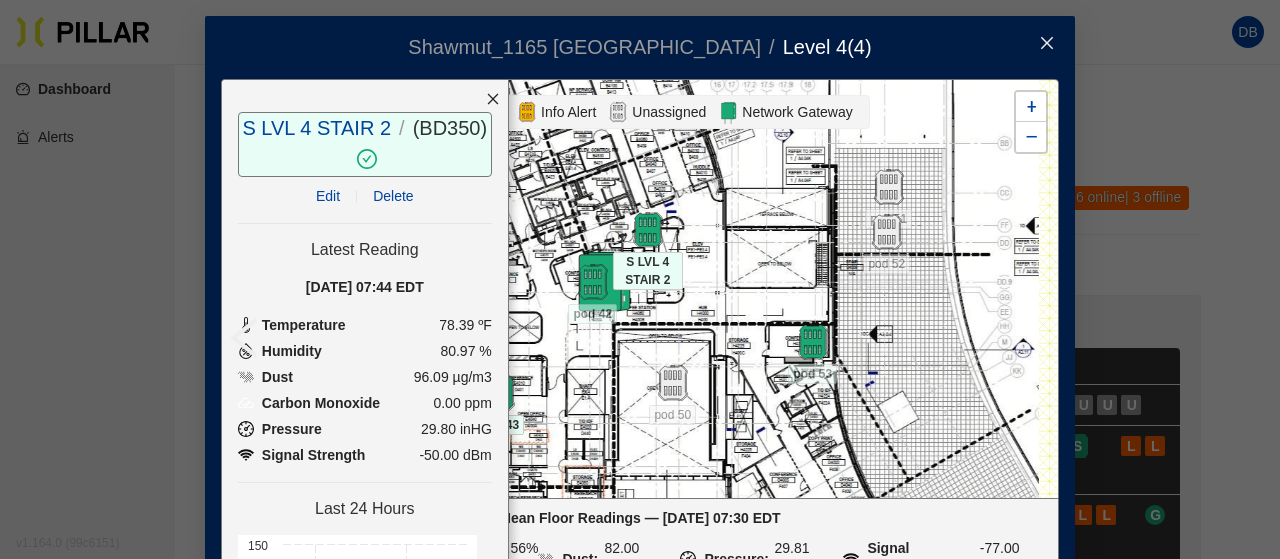 click 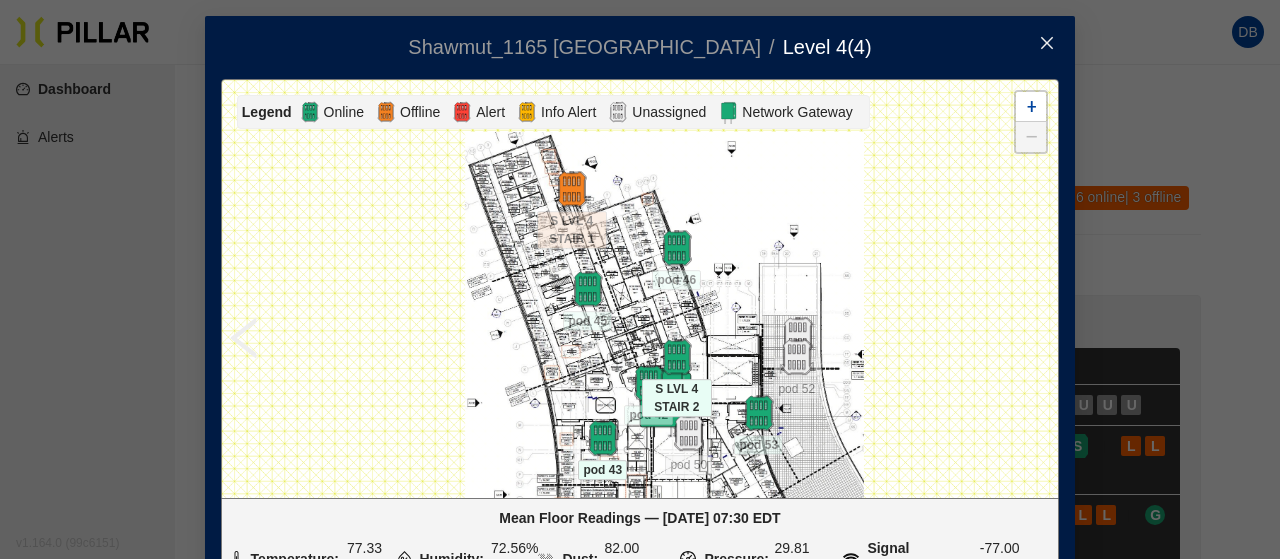 drag, startPoint x: 498, startPoint y: 195, endPoint x: 522, endPoint y: 339, distance: 145.9863 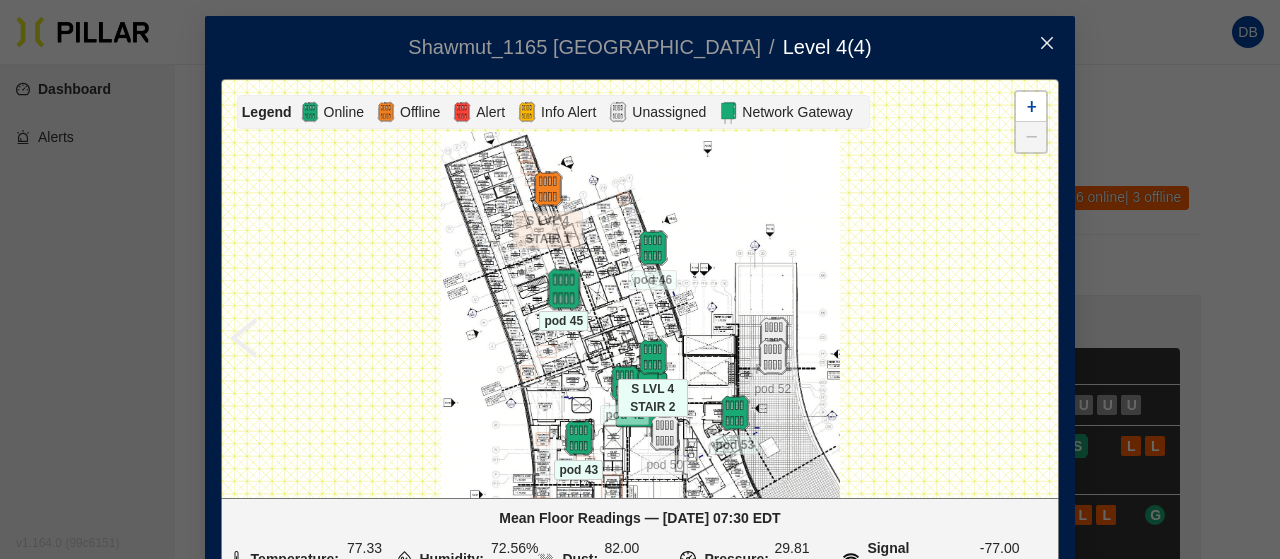 click at bounding box center [563, 289] 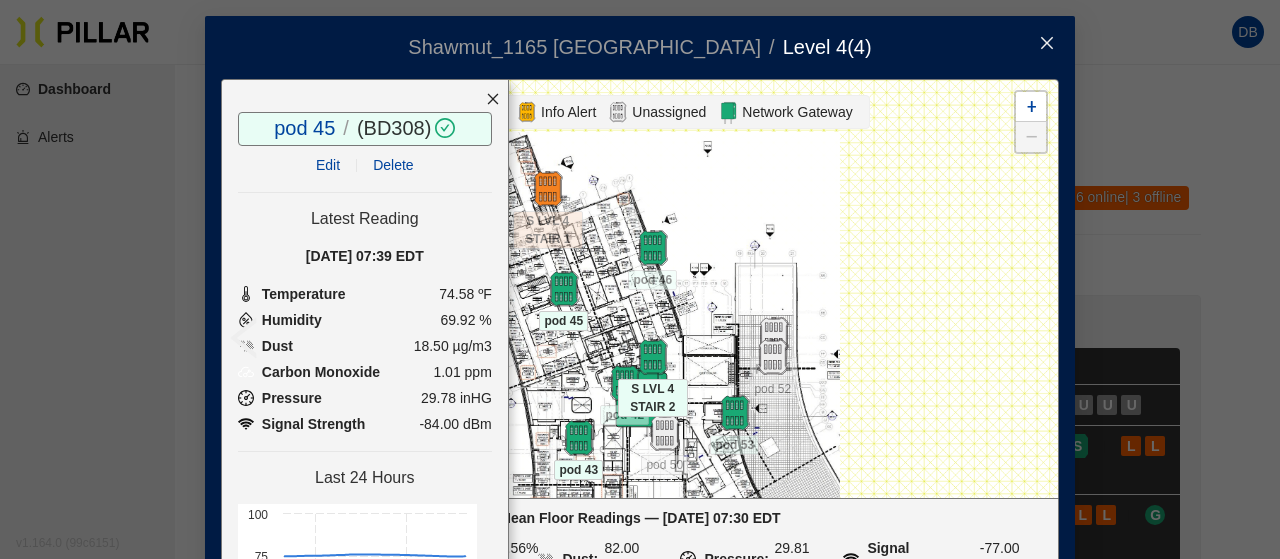click 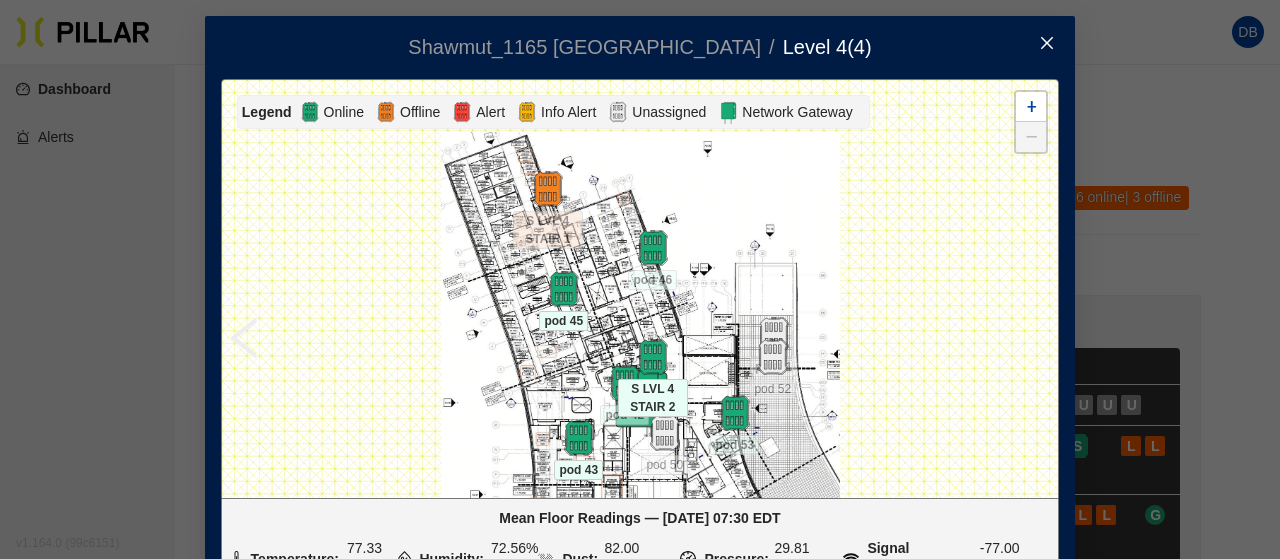 click 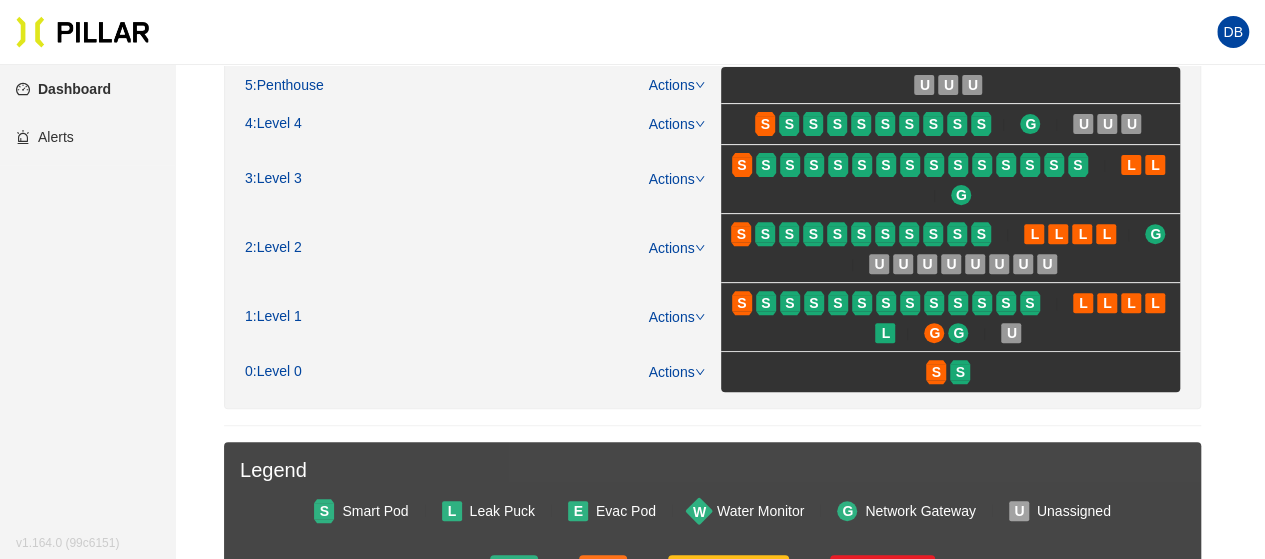 scroll, scrollTop: 400, scrollLeft: 0, axis: vertical 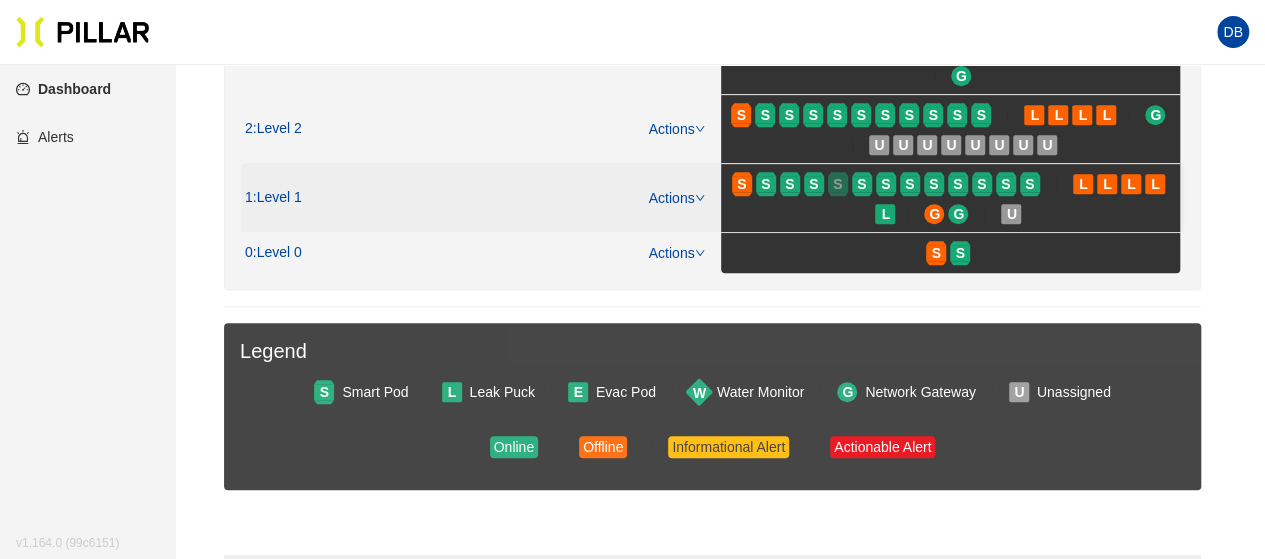 click on "S" at bounding box center [837, 184] 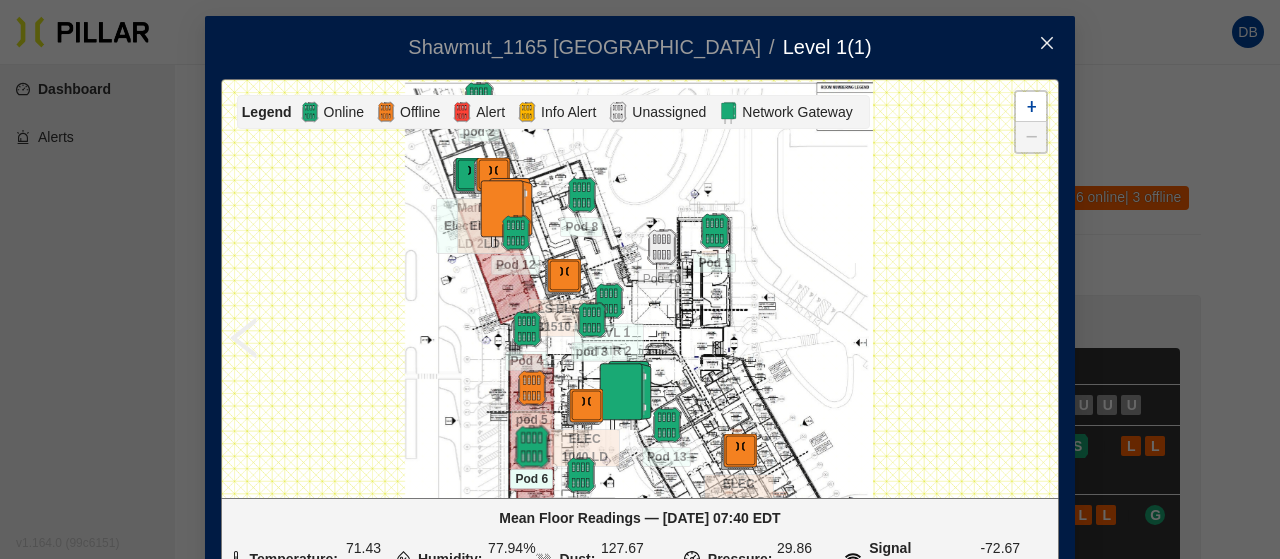 click at bounding box center (531, 447) 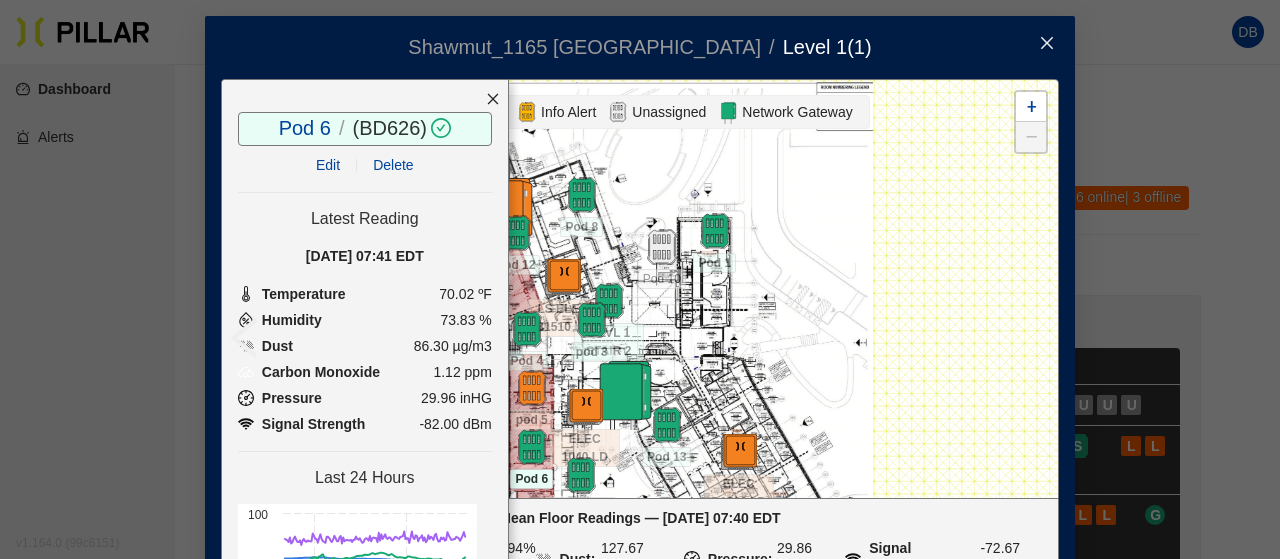 click 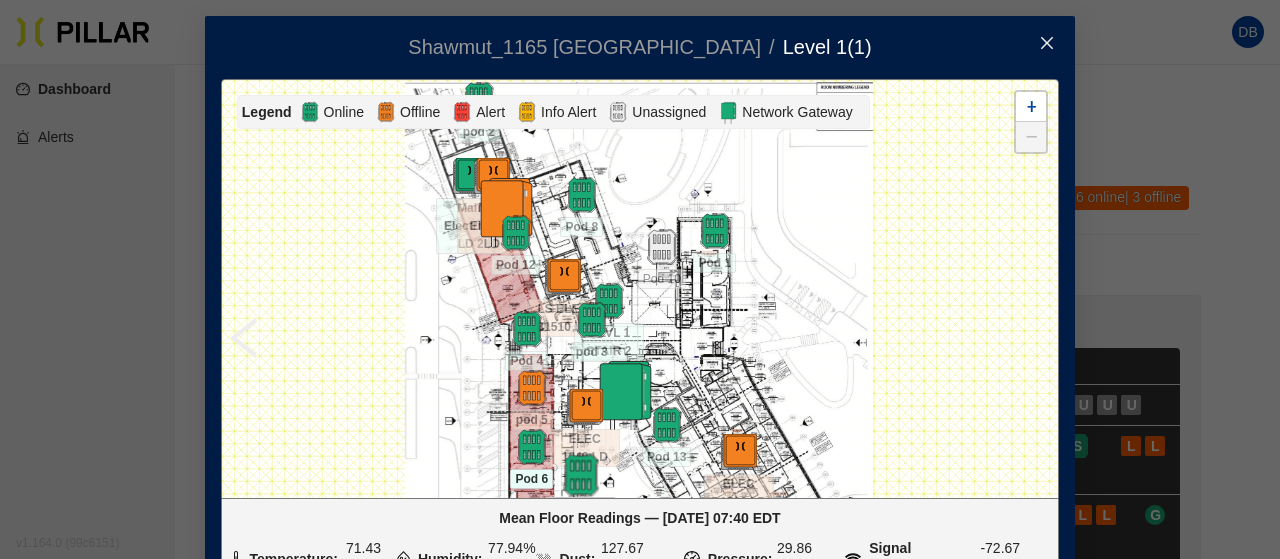 click at bounding box center (580, 475) 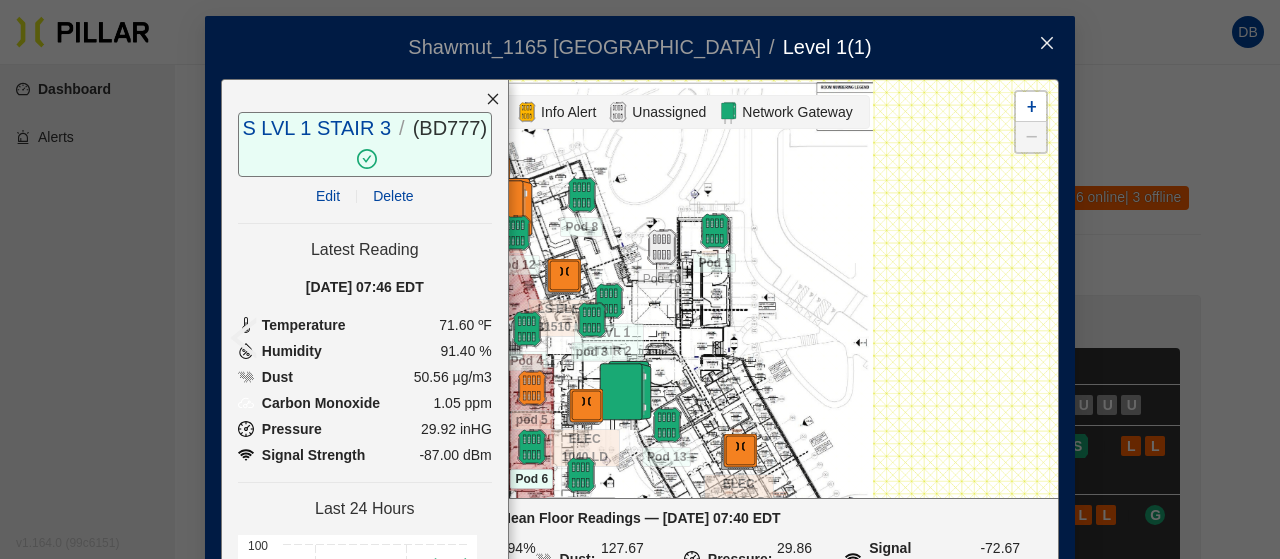 click 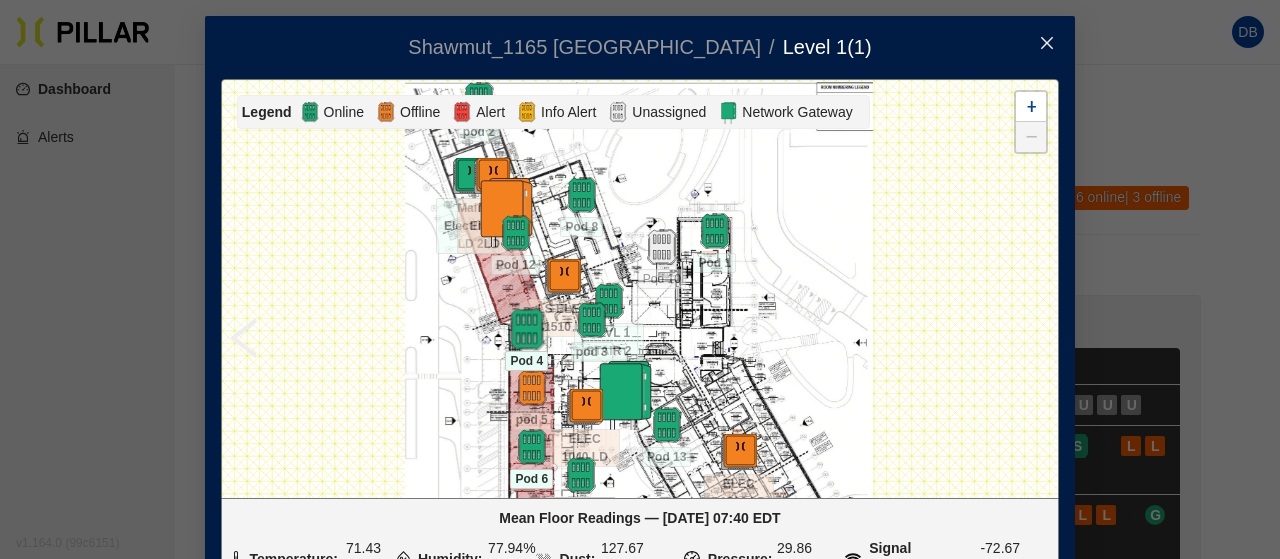 click at bounding box center (526, 329) 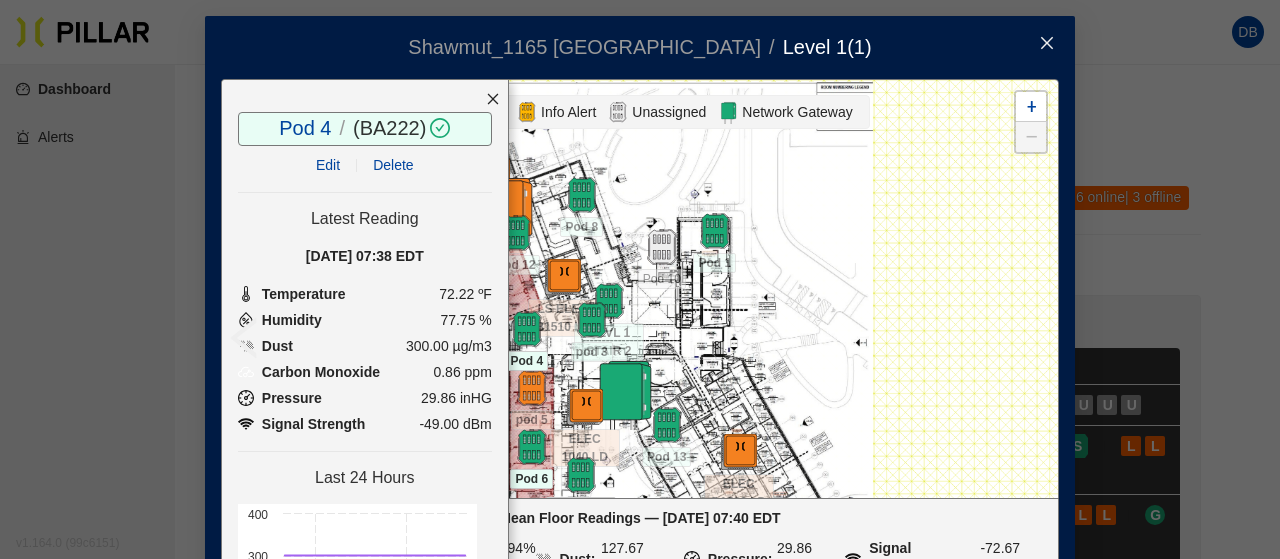 click 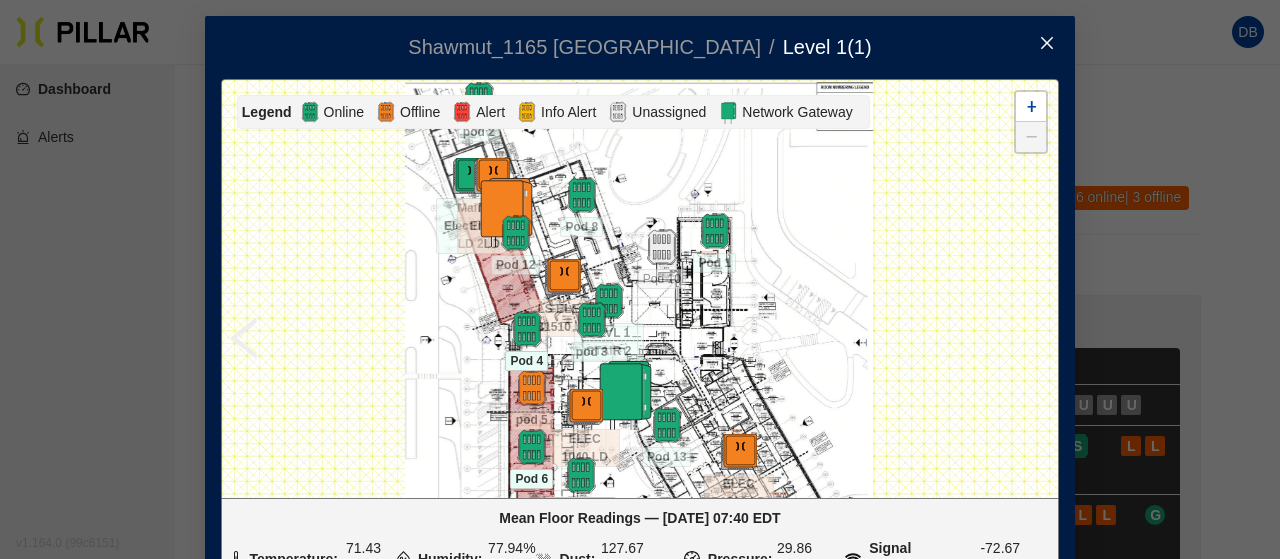 click 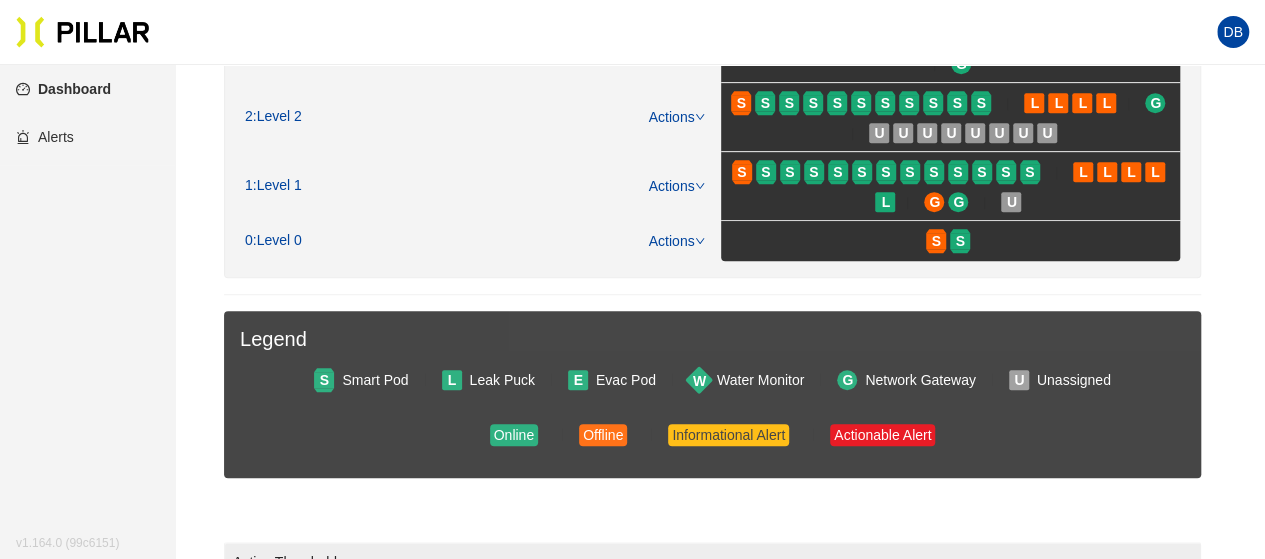 scroll, scrollTop: 100, scrollLeft: 0, axis: vertical 